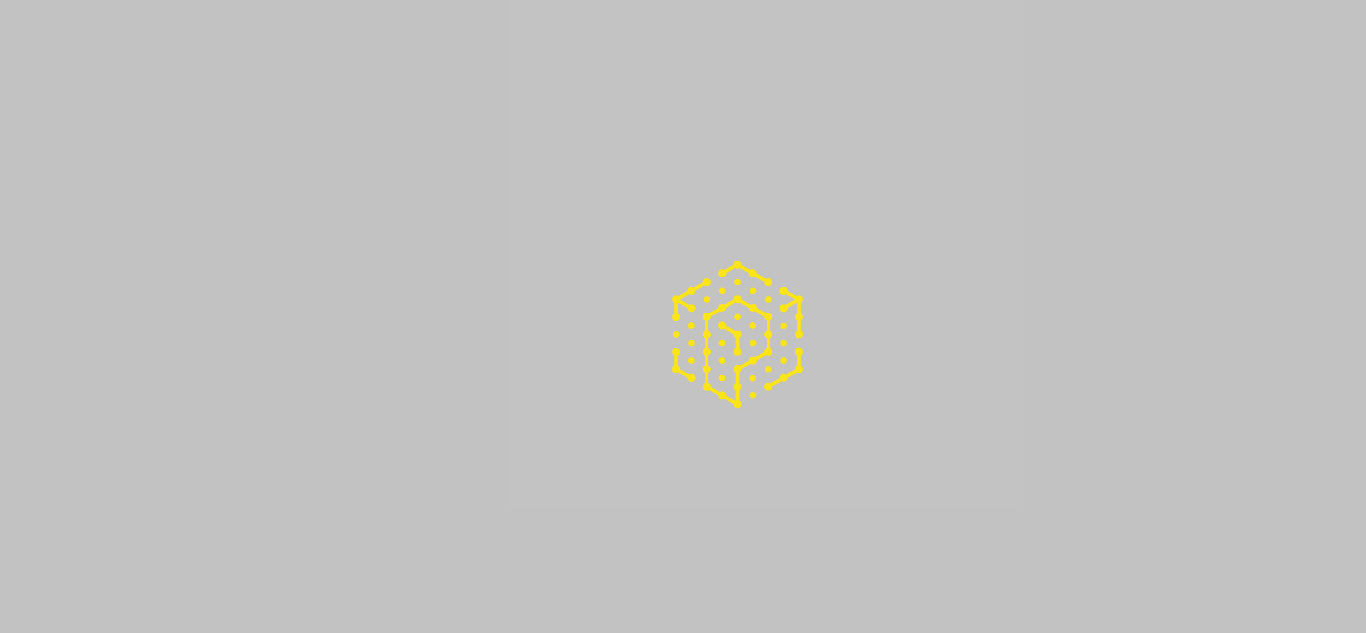 scroll, scrollTop: 0, scrollLeft: 0, axis: both 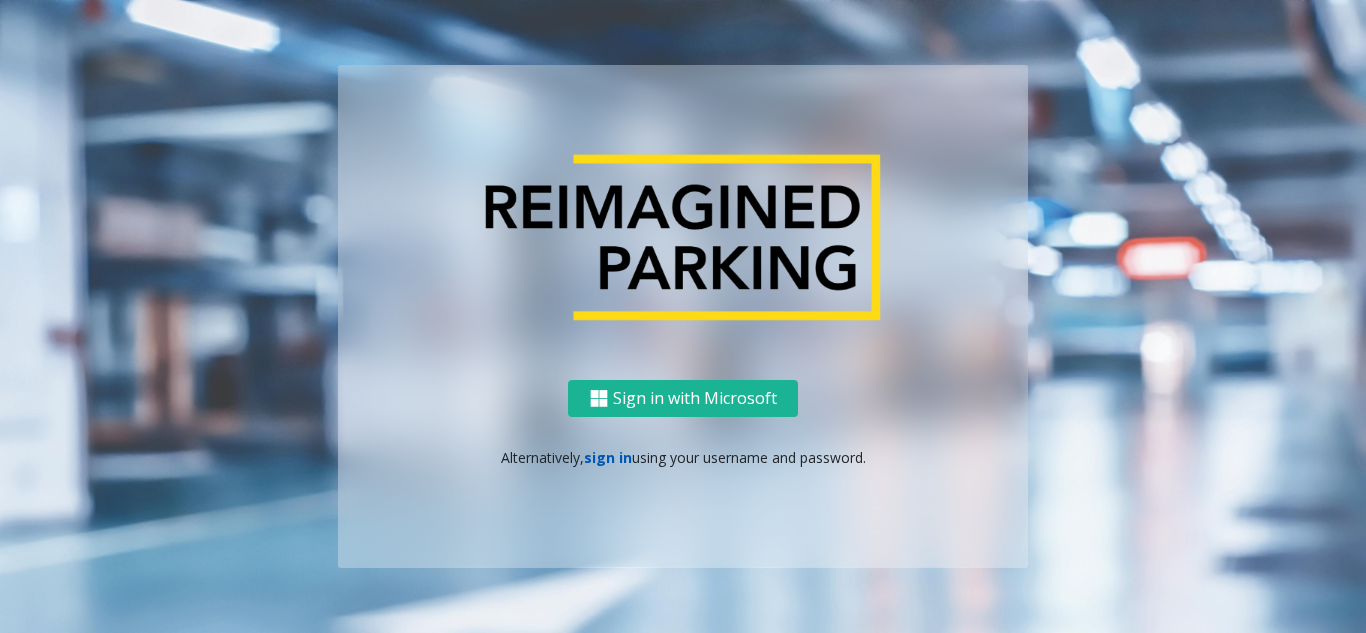 click on "sign in" 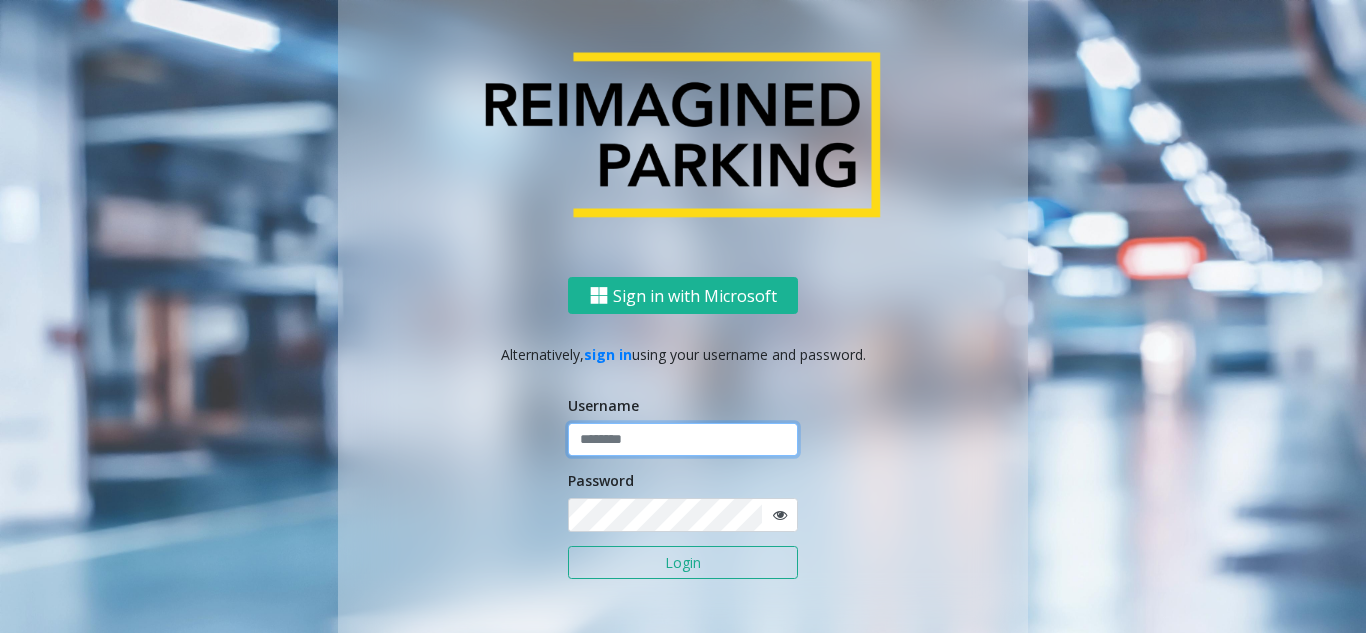 click 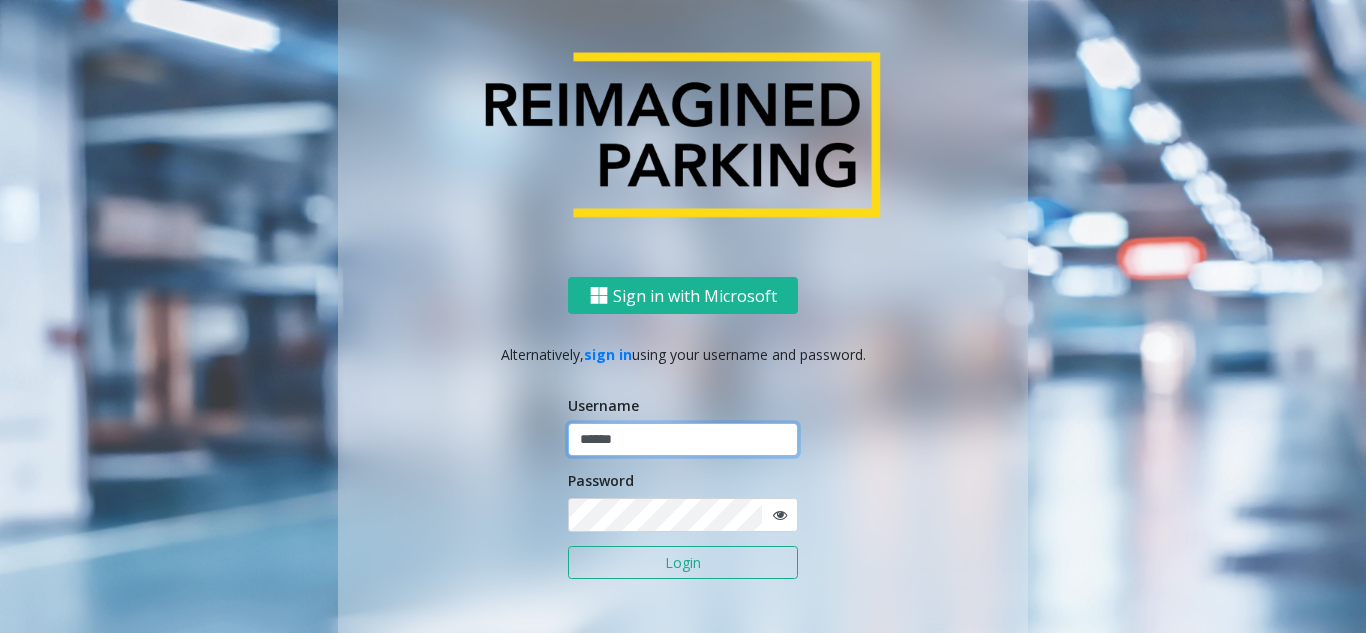 type on "******" 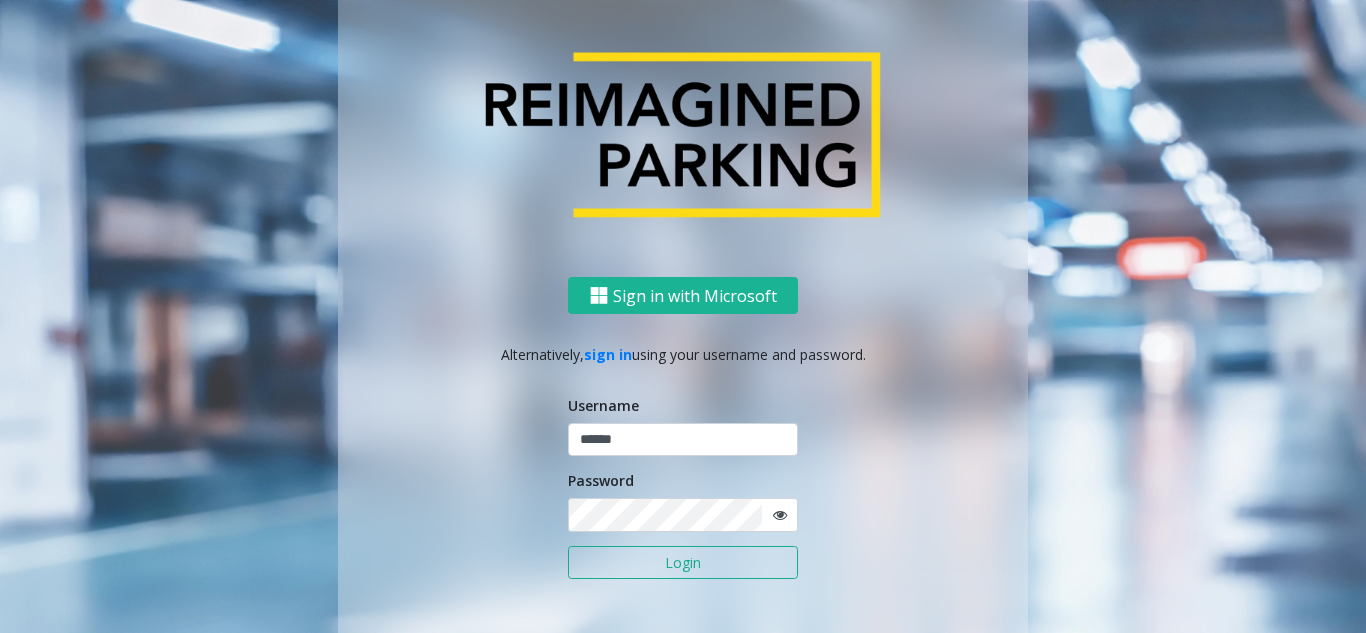 click on "Login" 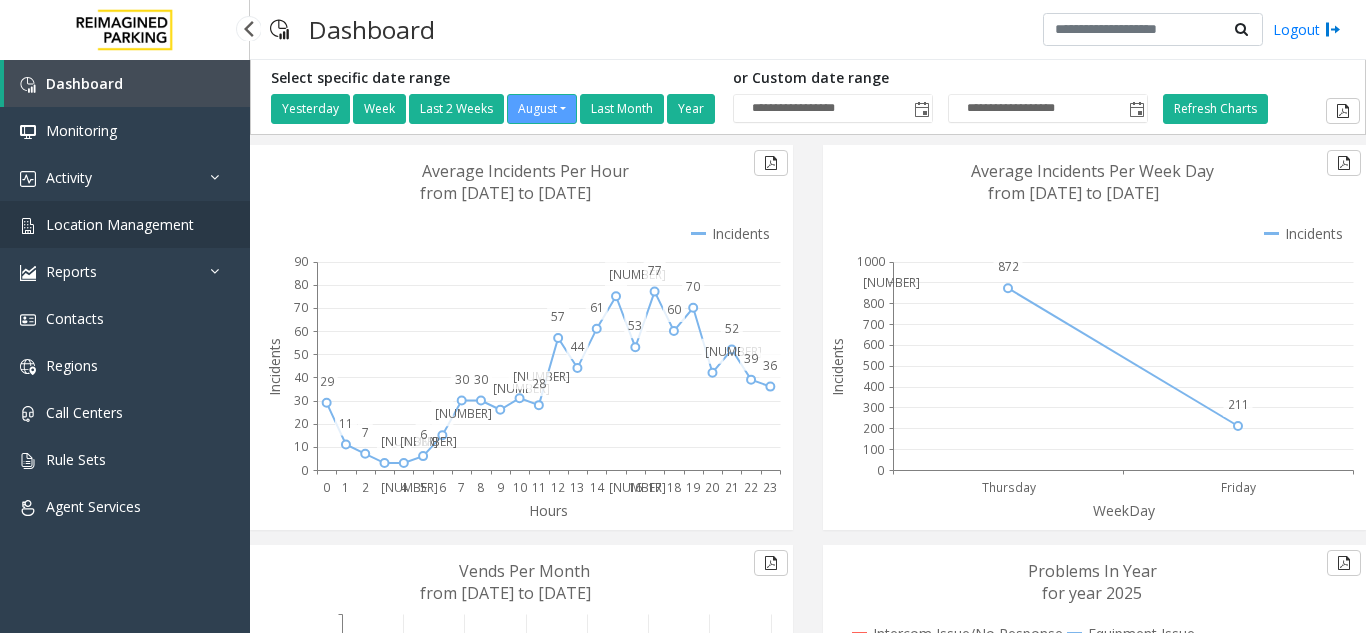 click on "Location Management" at bounding box center [125, 224] 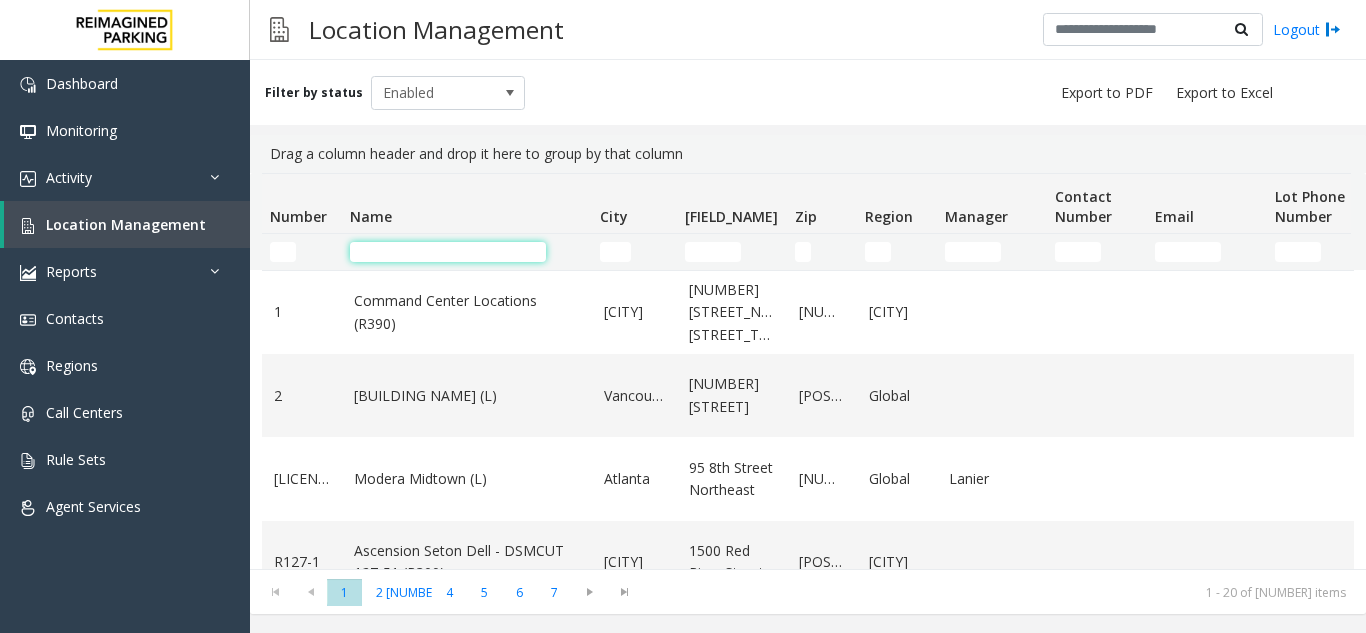 click 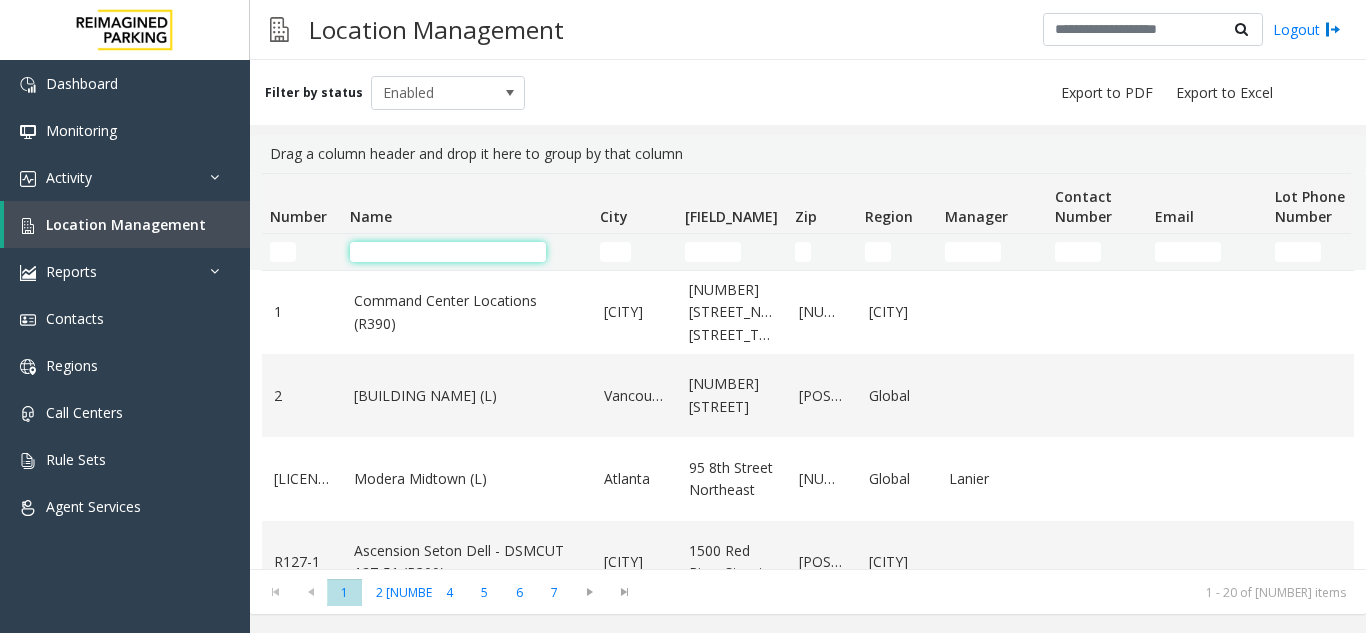 click on "Name" 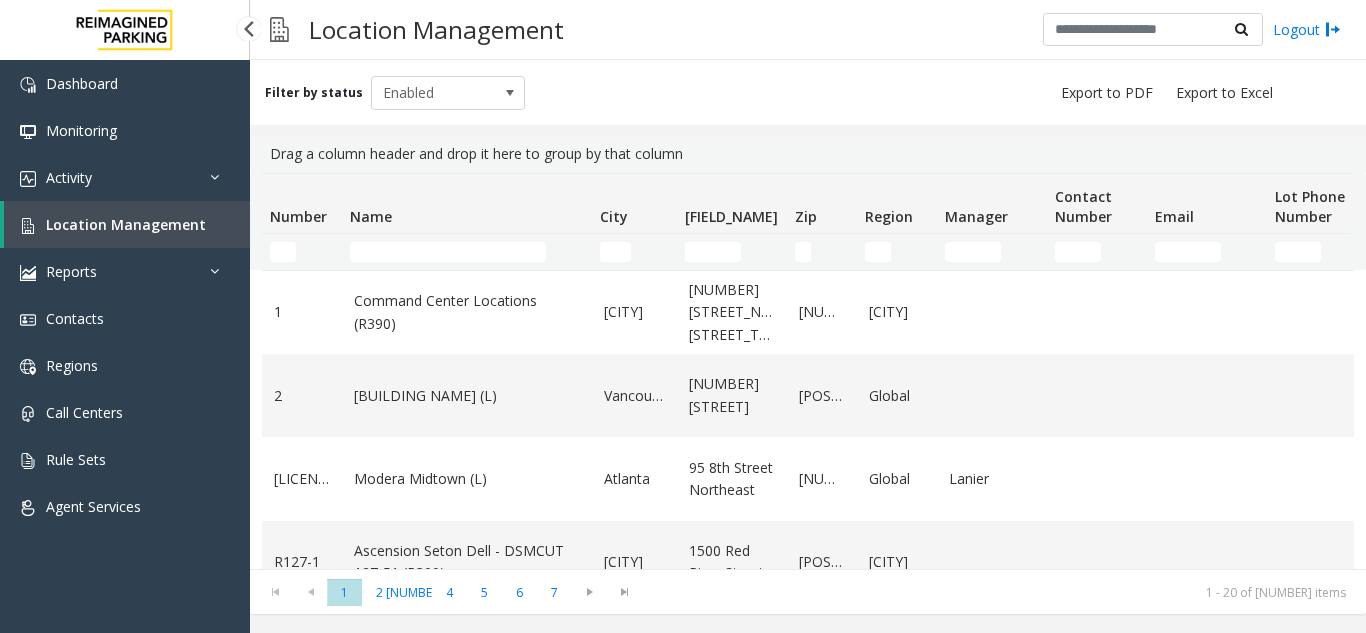 click on "Location Management" at bounding box center (126, 224) 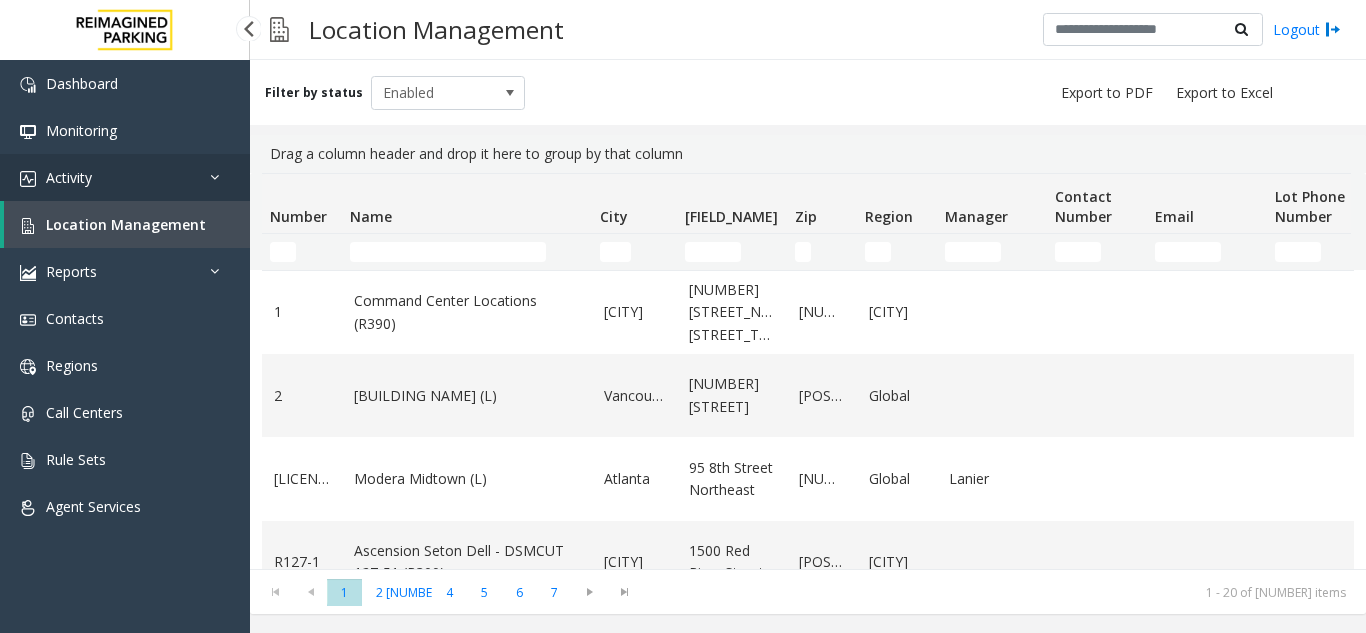 click on "Activity" at bounding box center (125, 177) 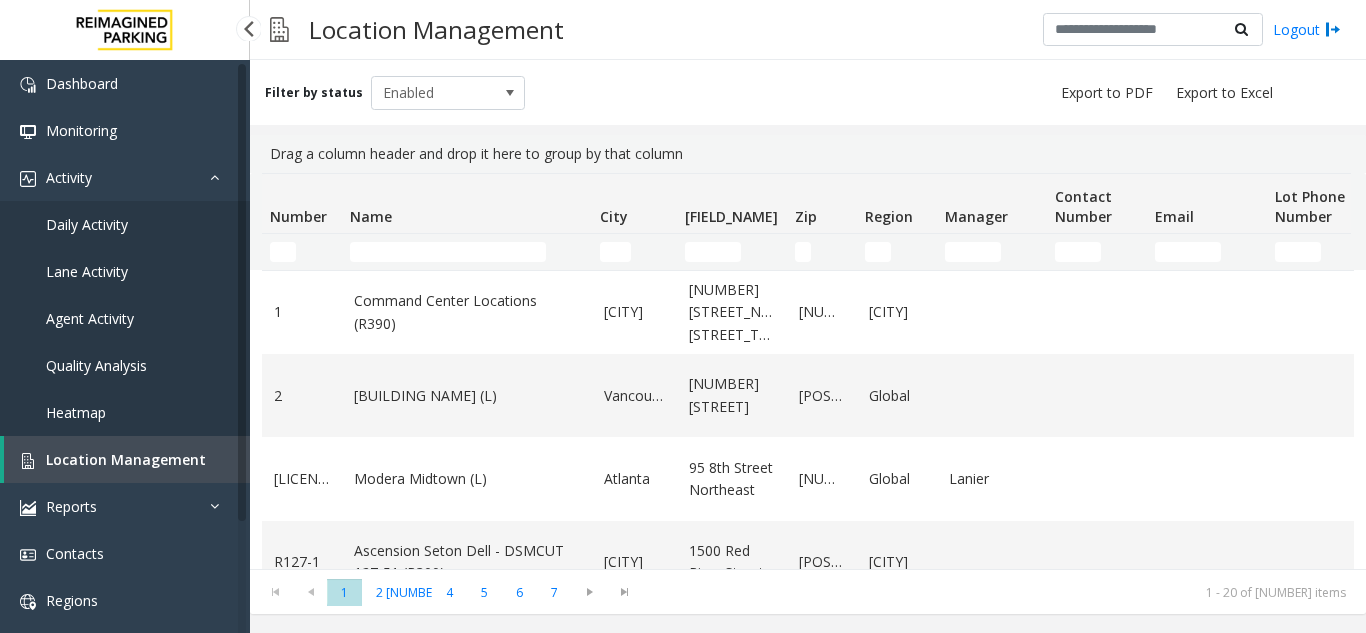 click on "Agent Activity" at bounding box center [90, 318] 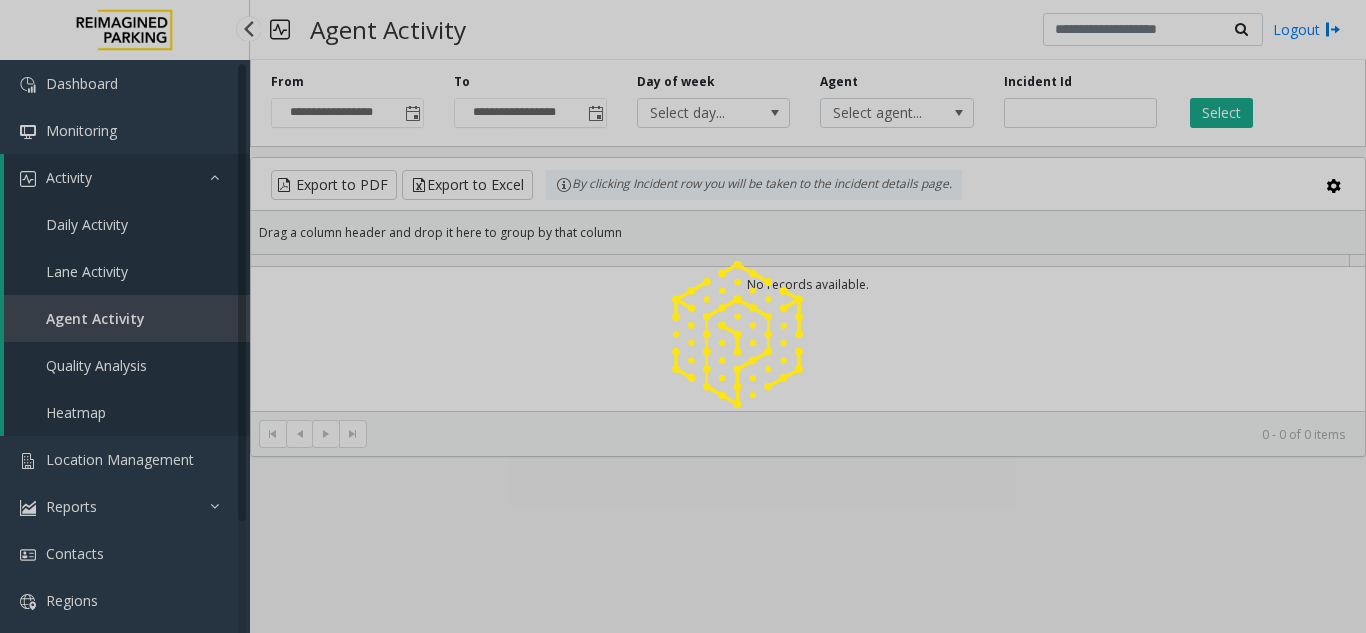 click 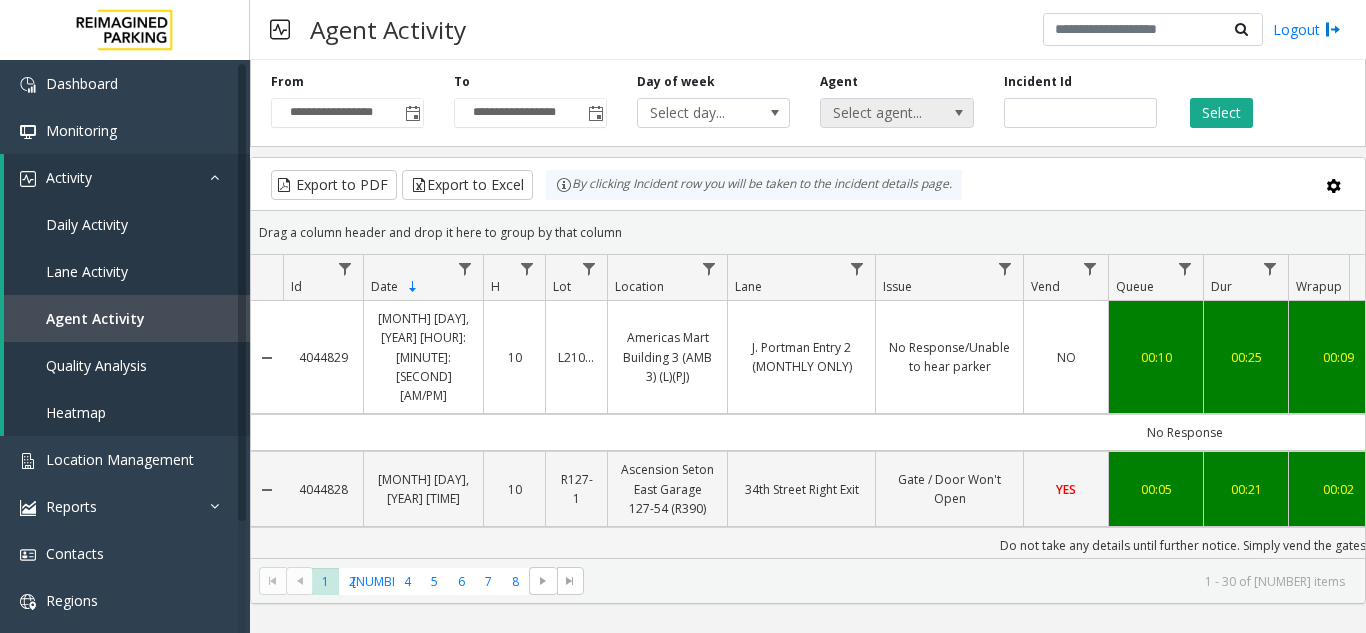click on "Select agent..." at bounding box center [881, 113] 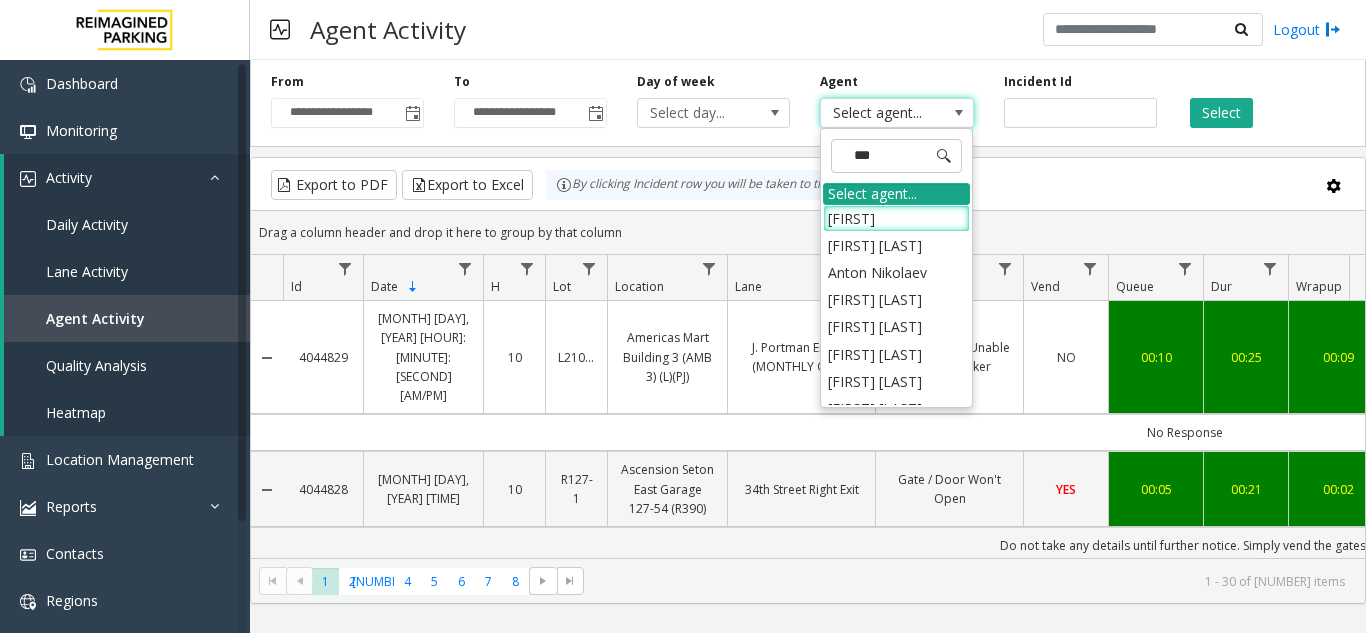 type on "****" 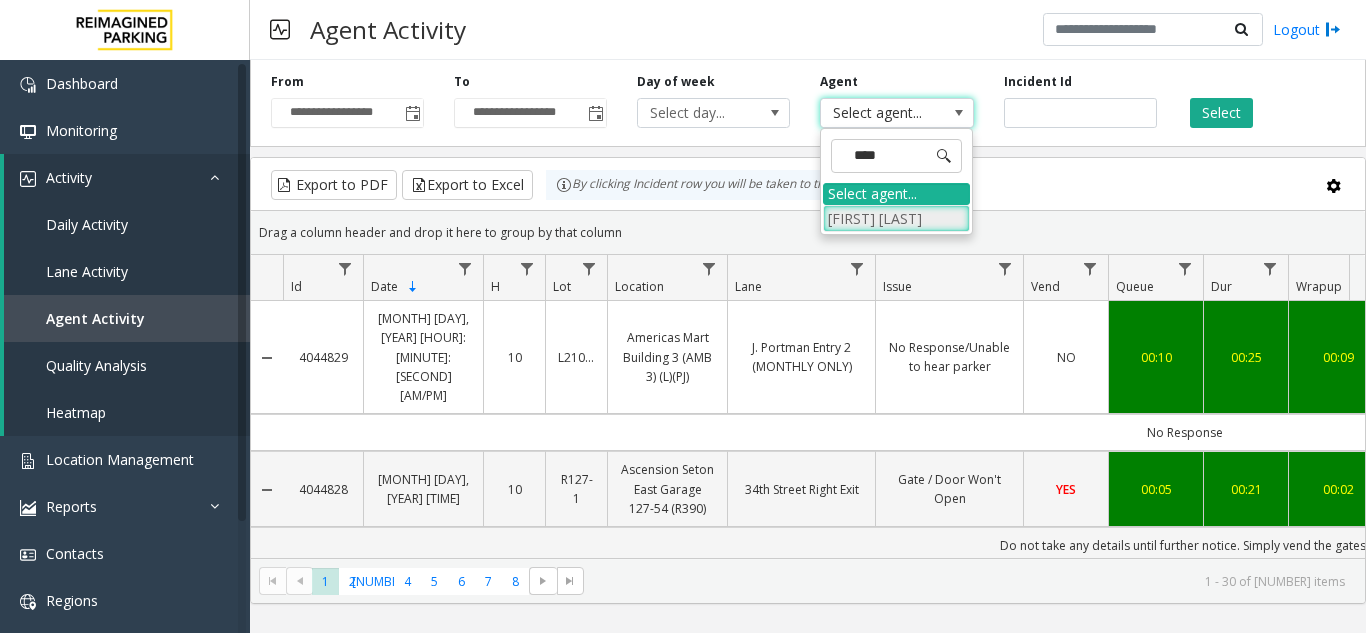 click on "[FIRST] [LAST]" at bounding box center (896, 218) 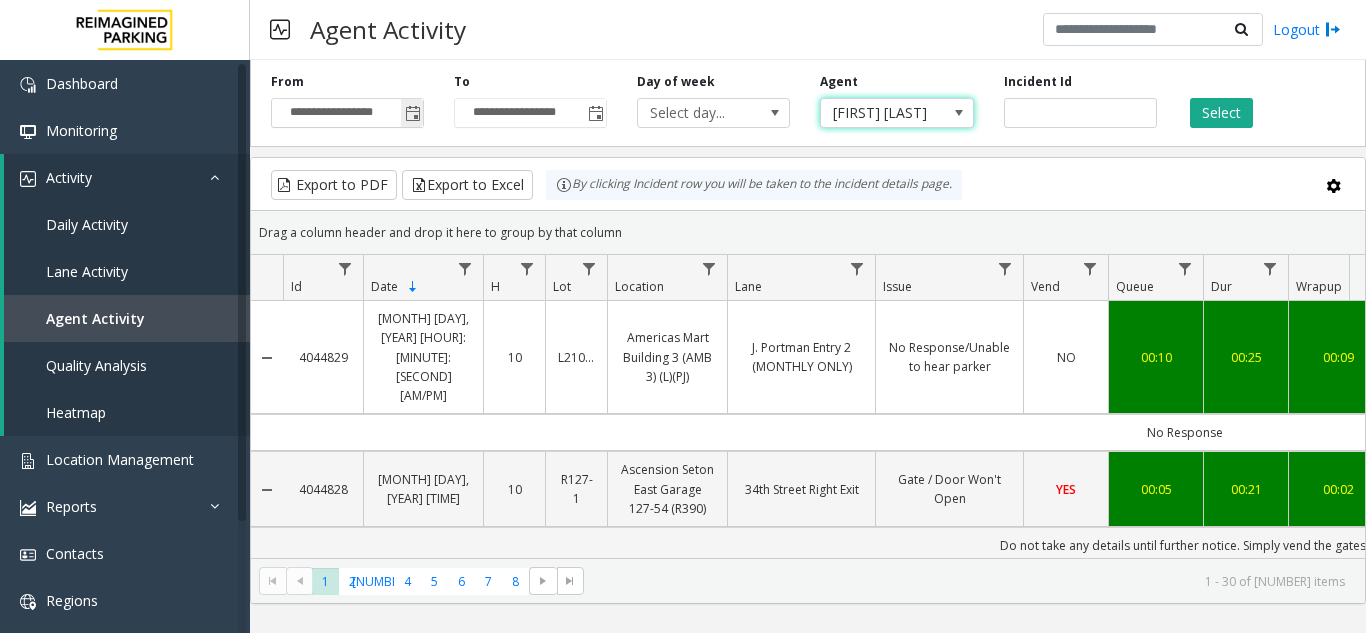 click 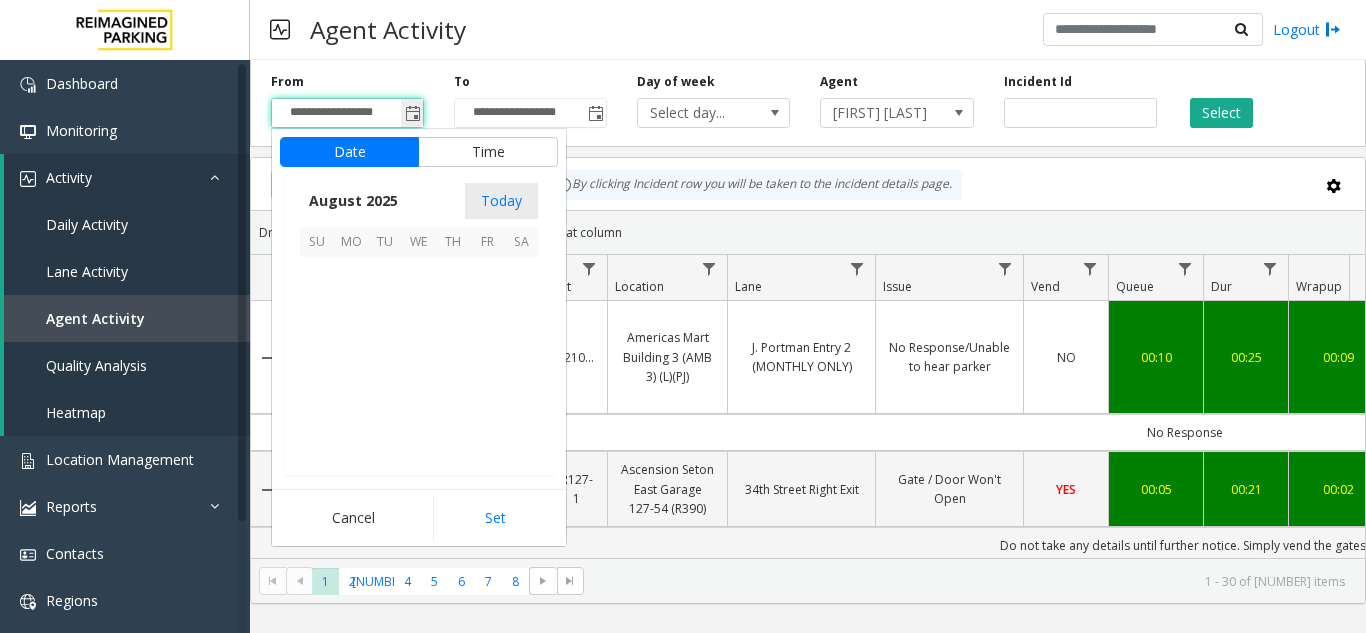 scroll, scrollTop: 358666, scrollLeft: 0, axis: vertical 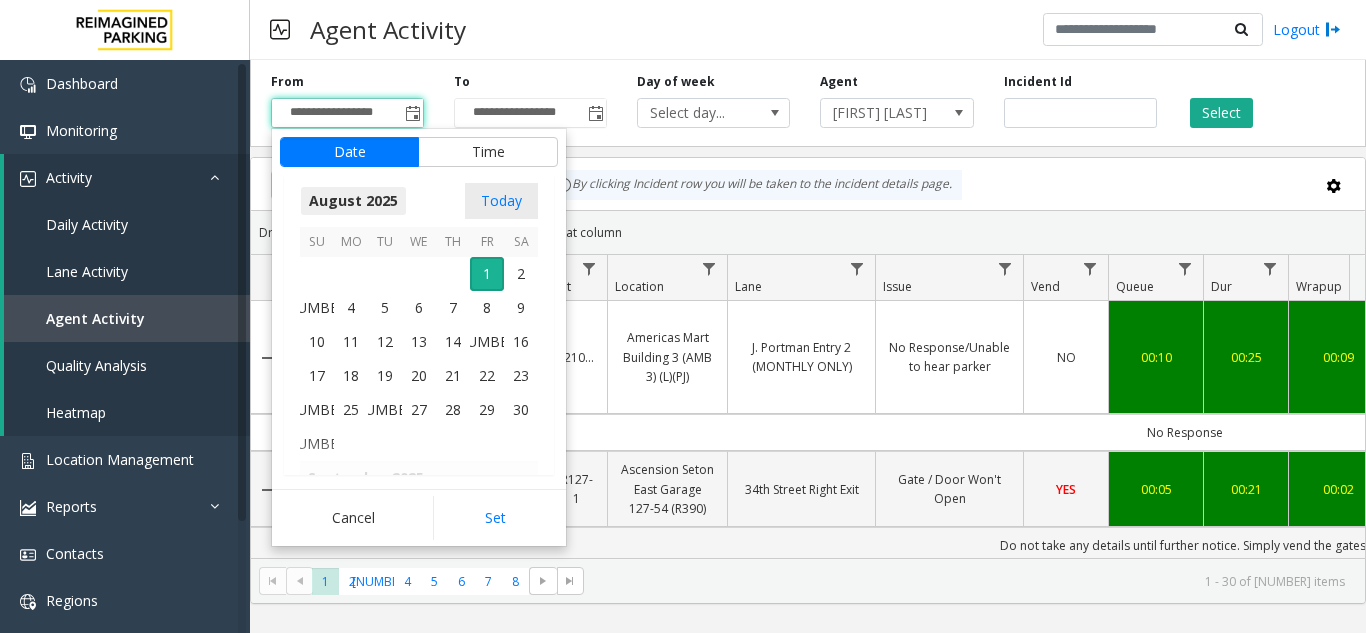 click on "August 2025" at bounding box center [353, 201] 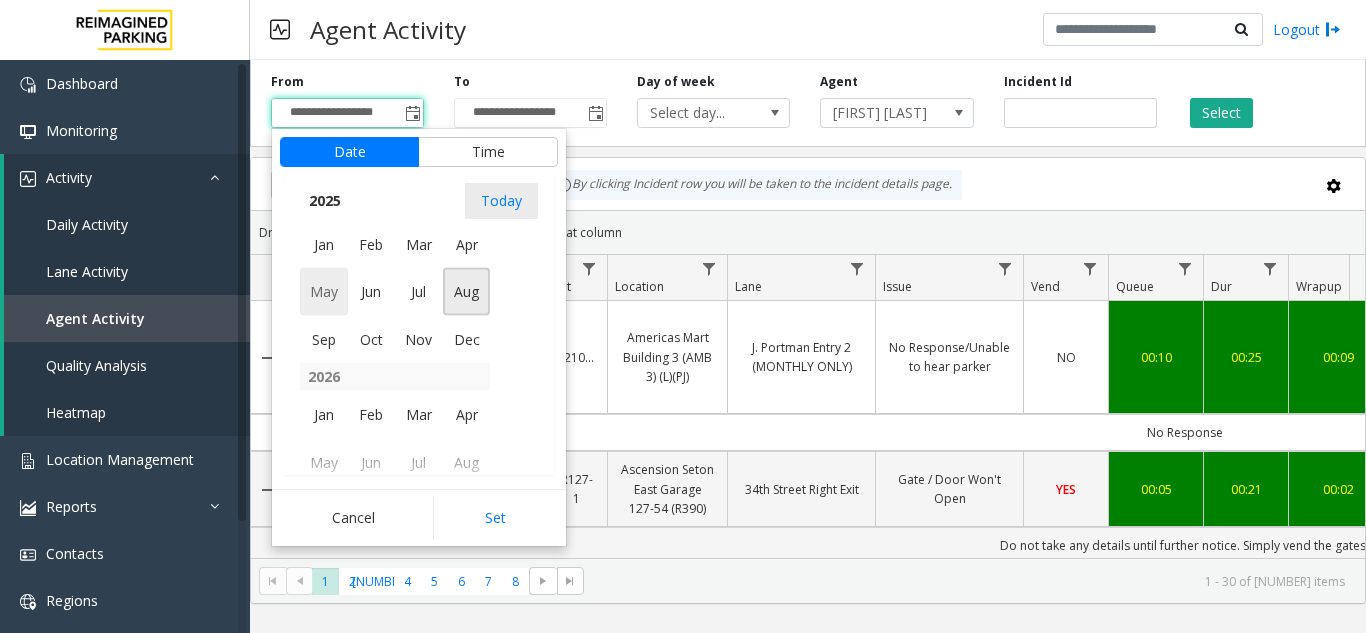 click on "May" at bounding box center [324, 292] 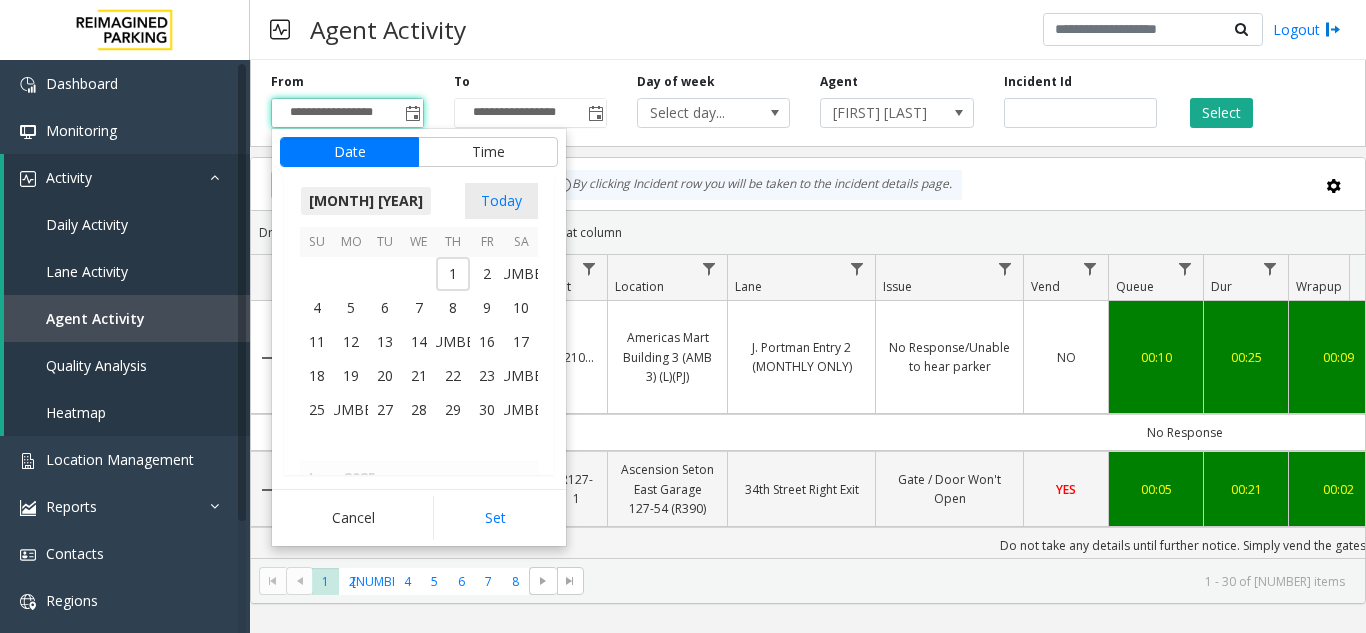 click on "[MONTH] [YEAR]" at bounding box center (366, 201) 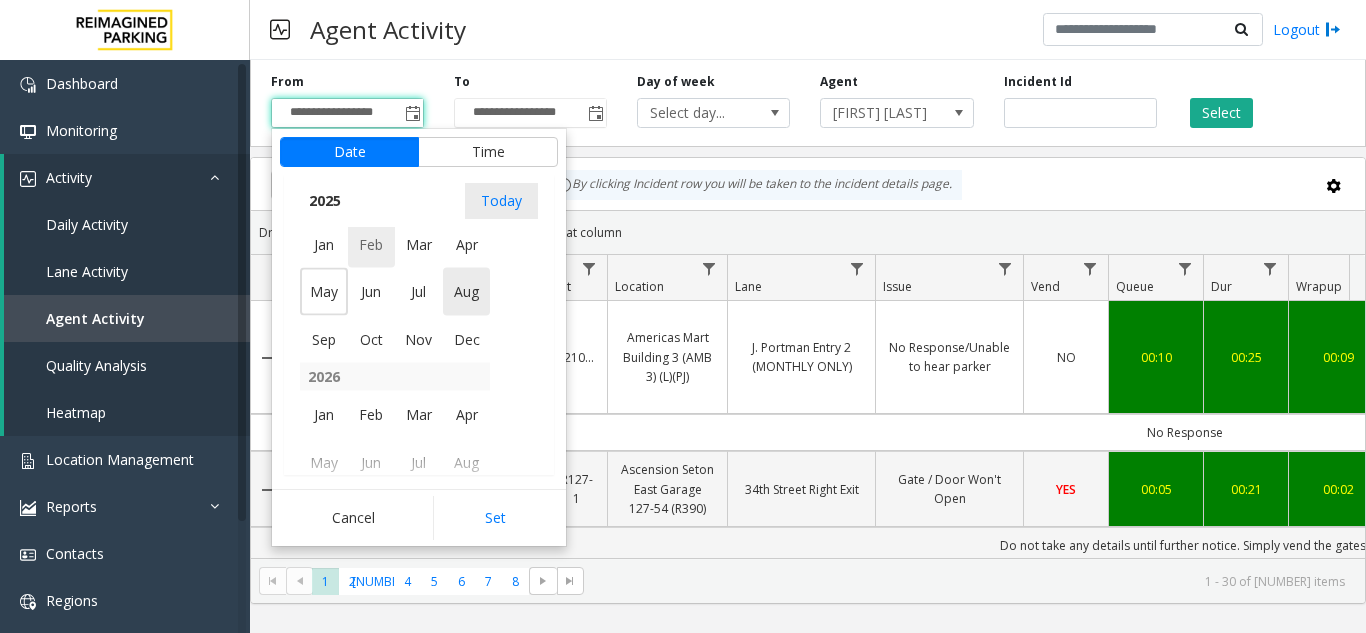 click on "Feb" at bounding box center [372, 244] 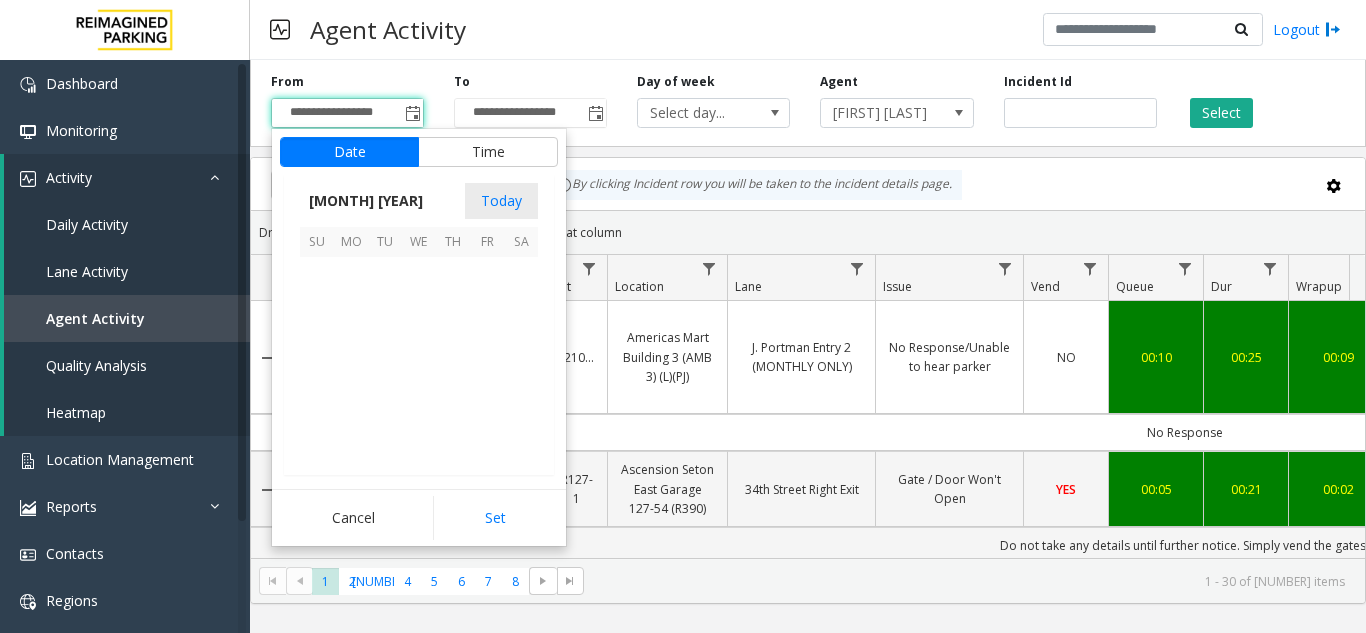 scroll, scrollTop: 357238, scrollLeft: 0, axis: vertical 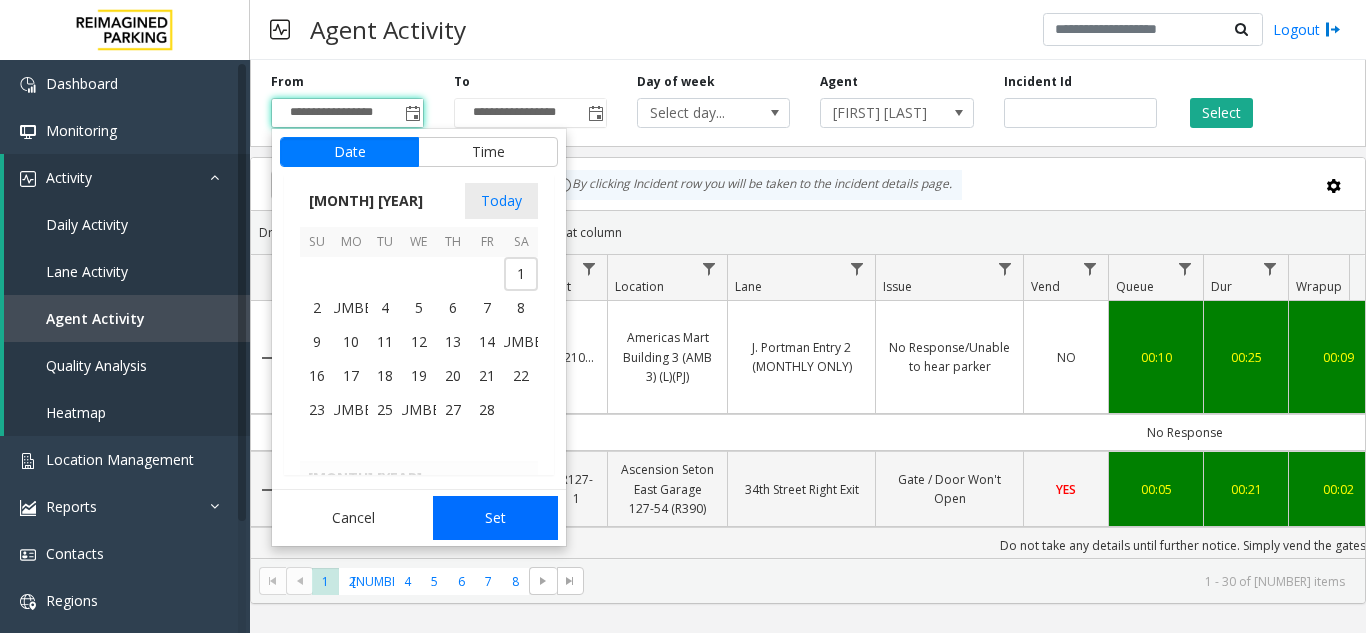 click on "Set" 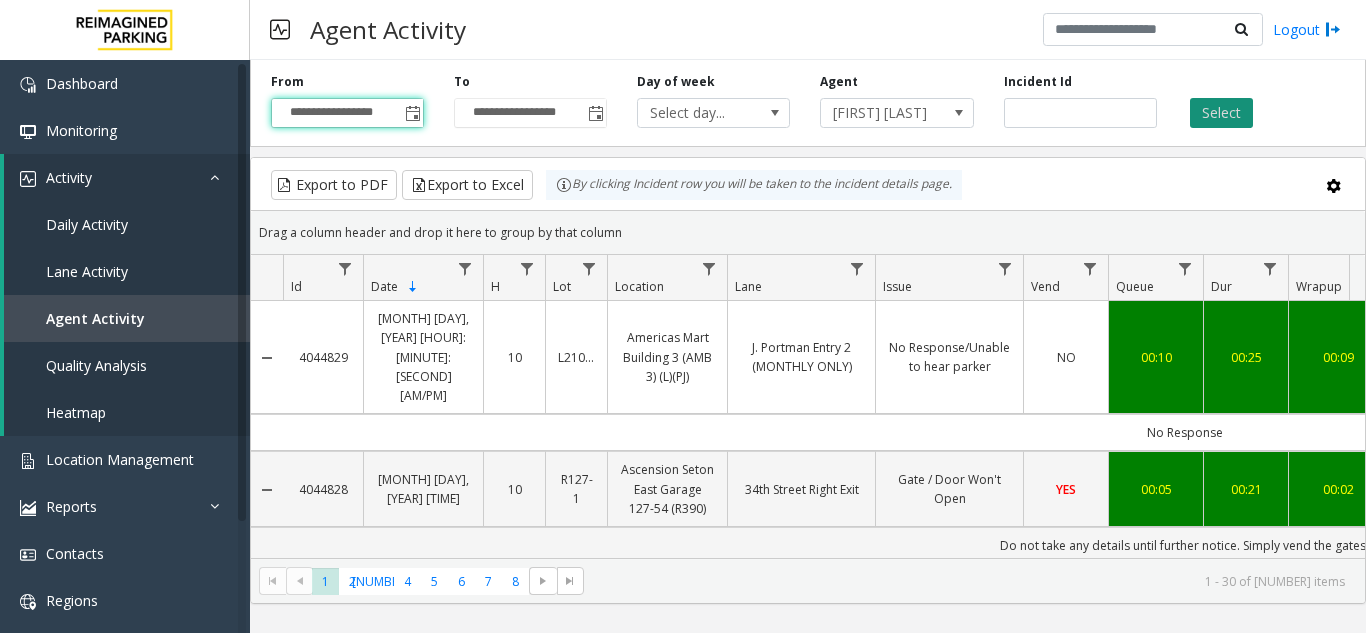 click on "Select" 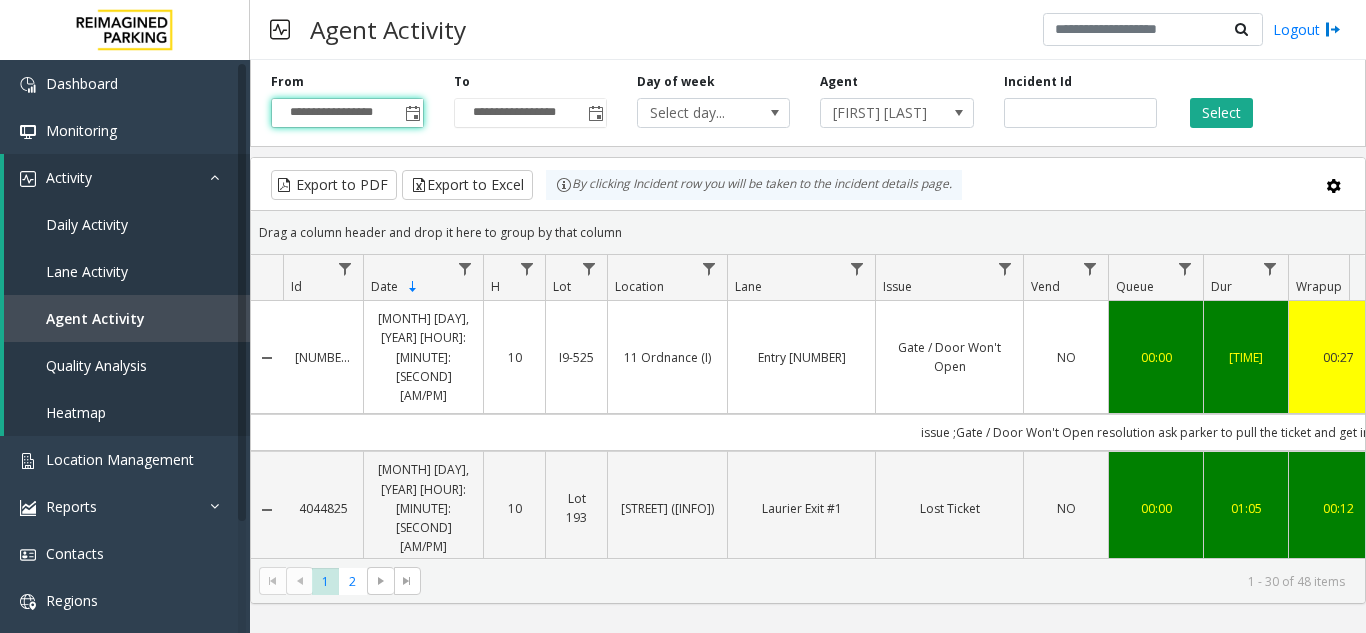 scroll, scrollTop: 0, scrollLeft: 240, axis: horizontal 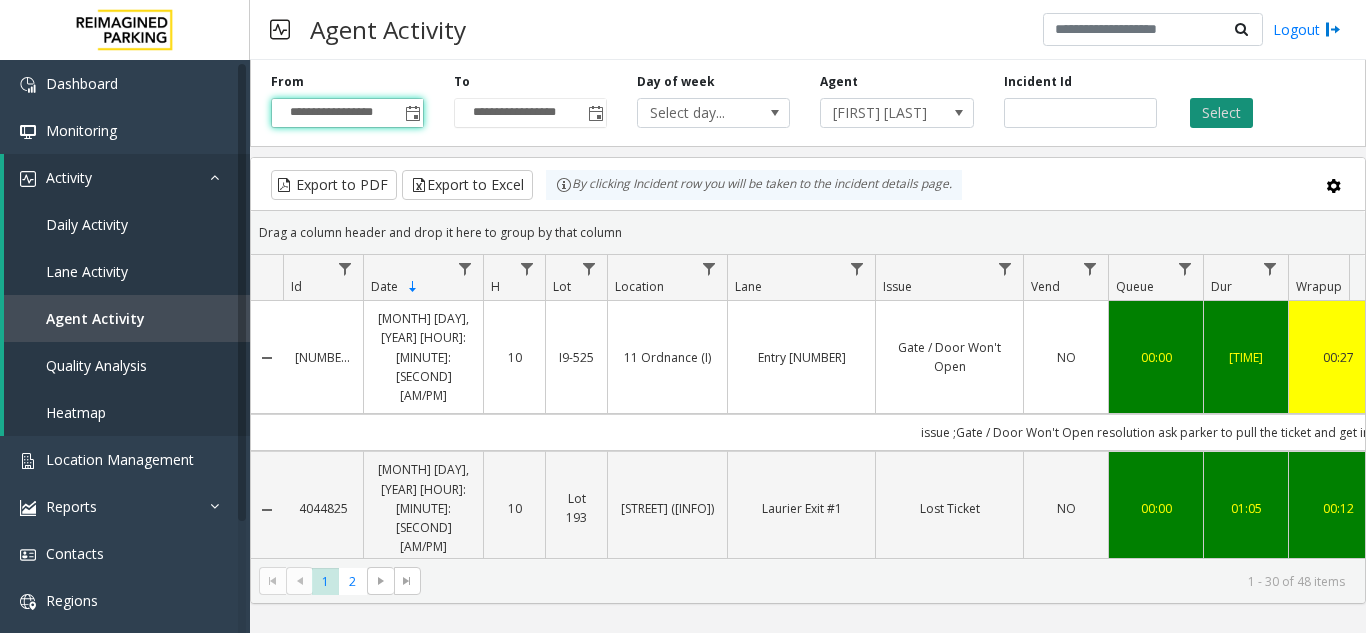 click on "Select" 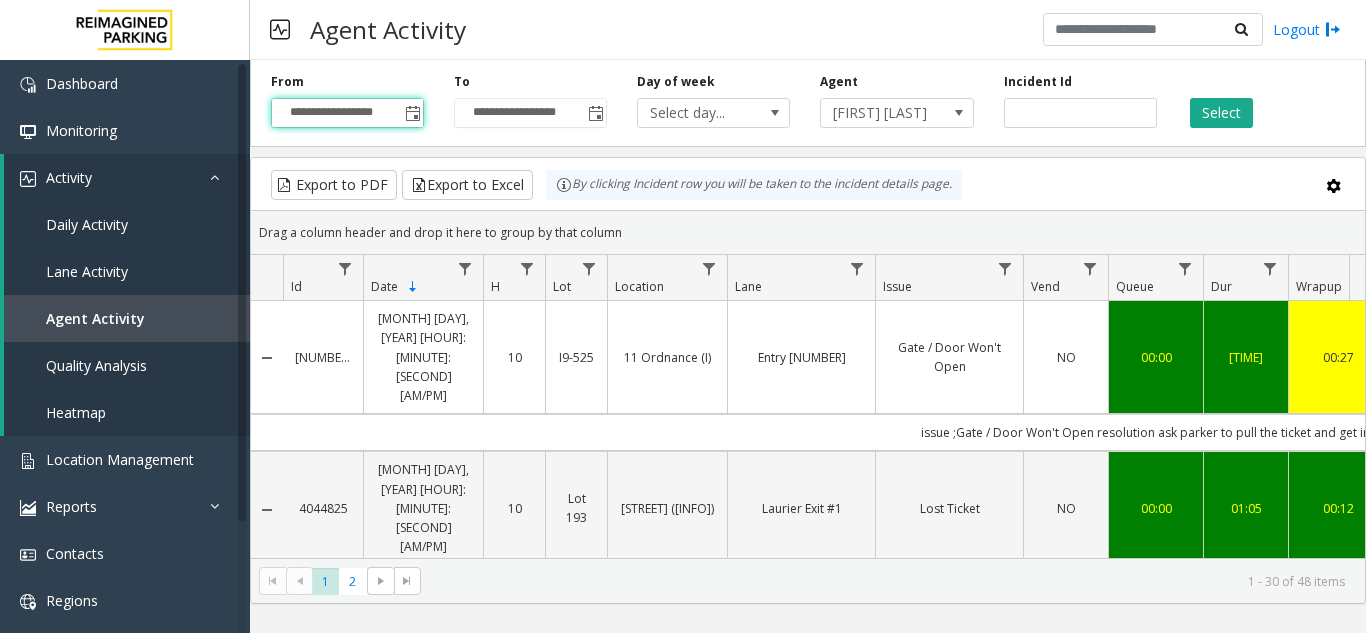 scroll, scrollTop: 0, scrollLeft: 112, axis: horizontal 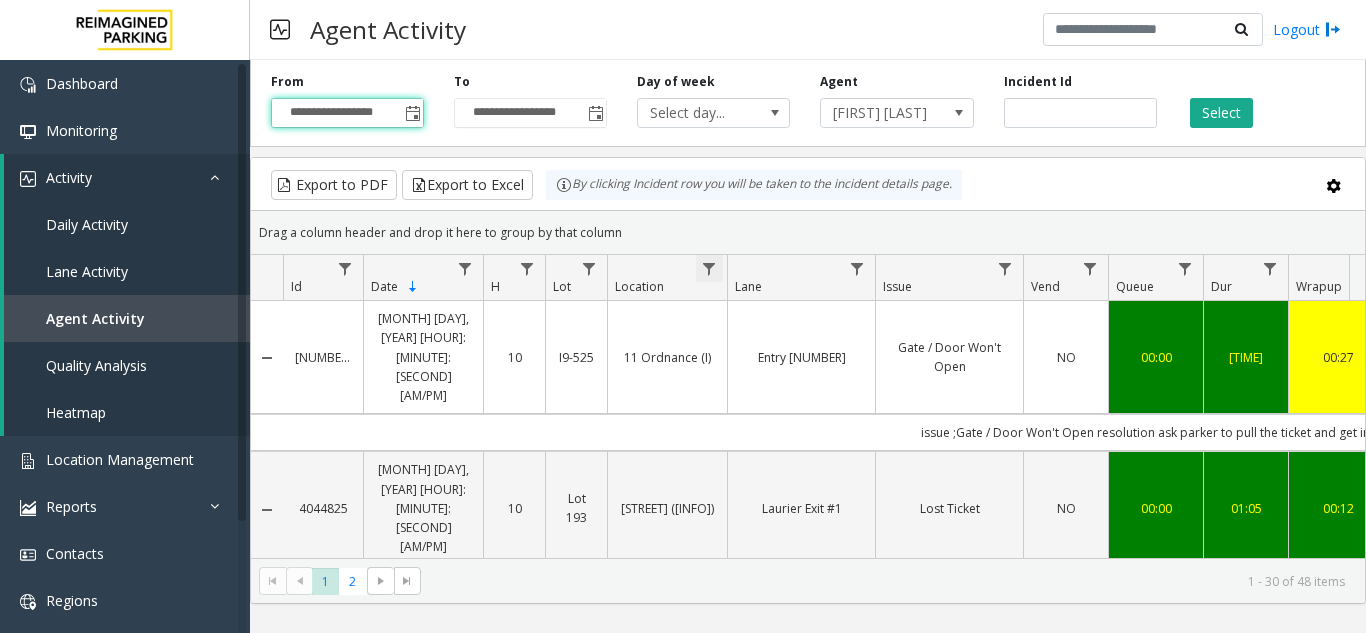 click 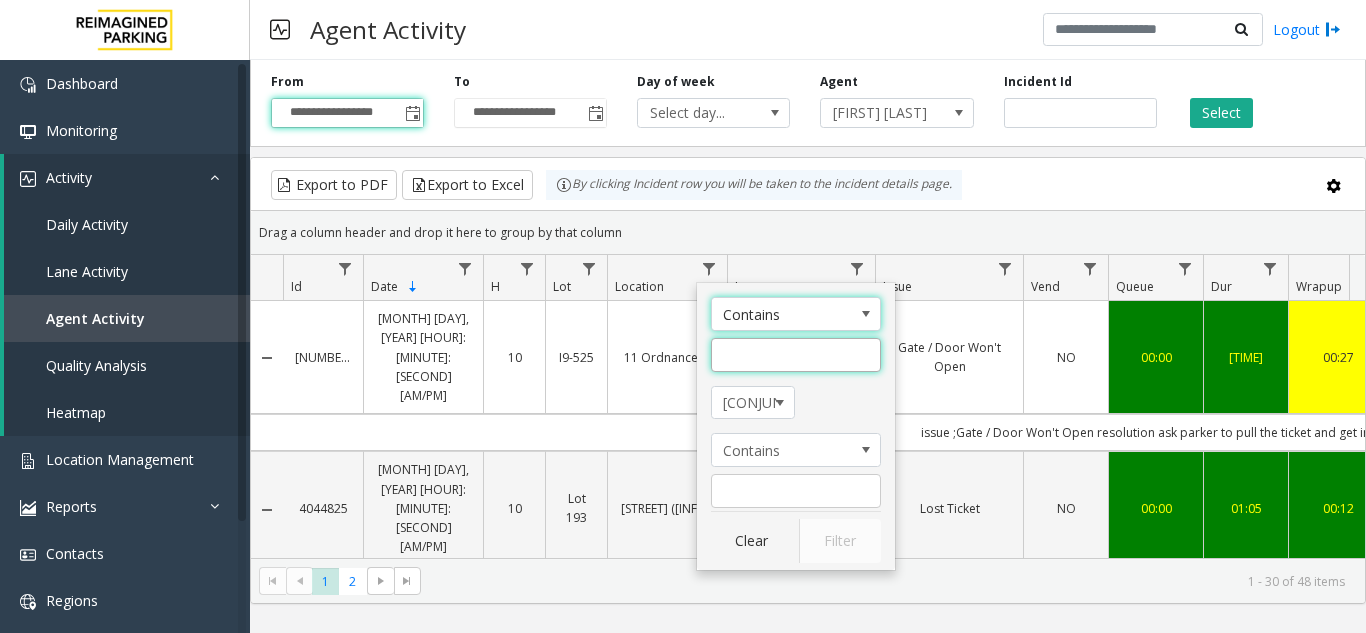 click 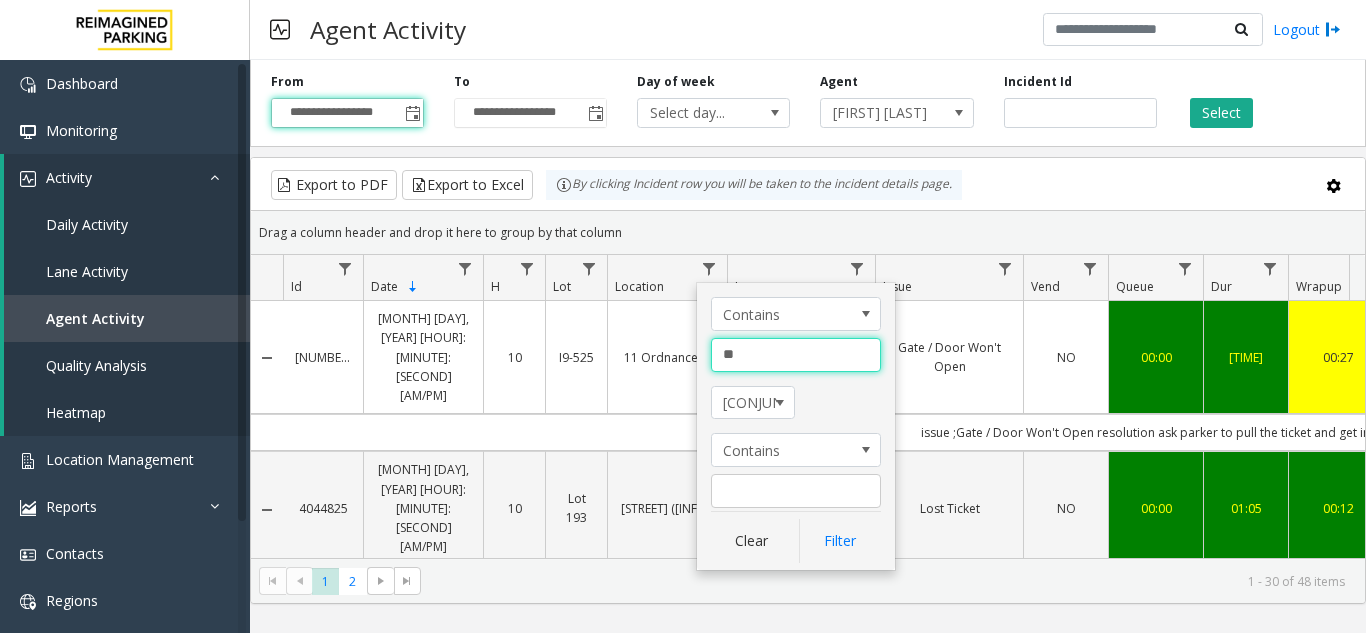 type on "*" 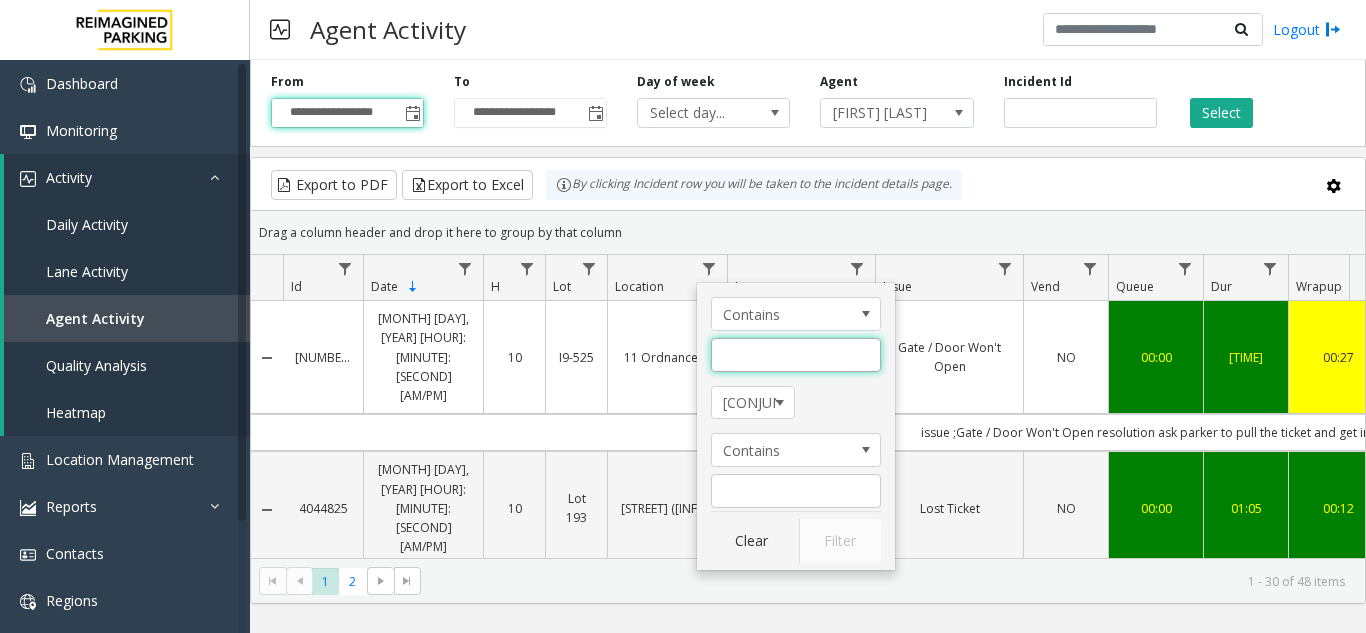 click 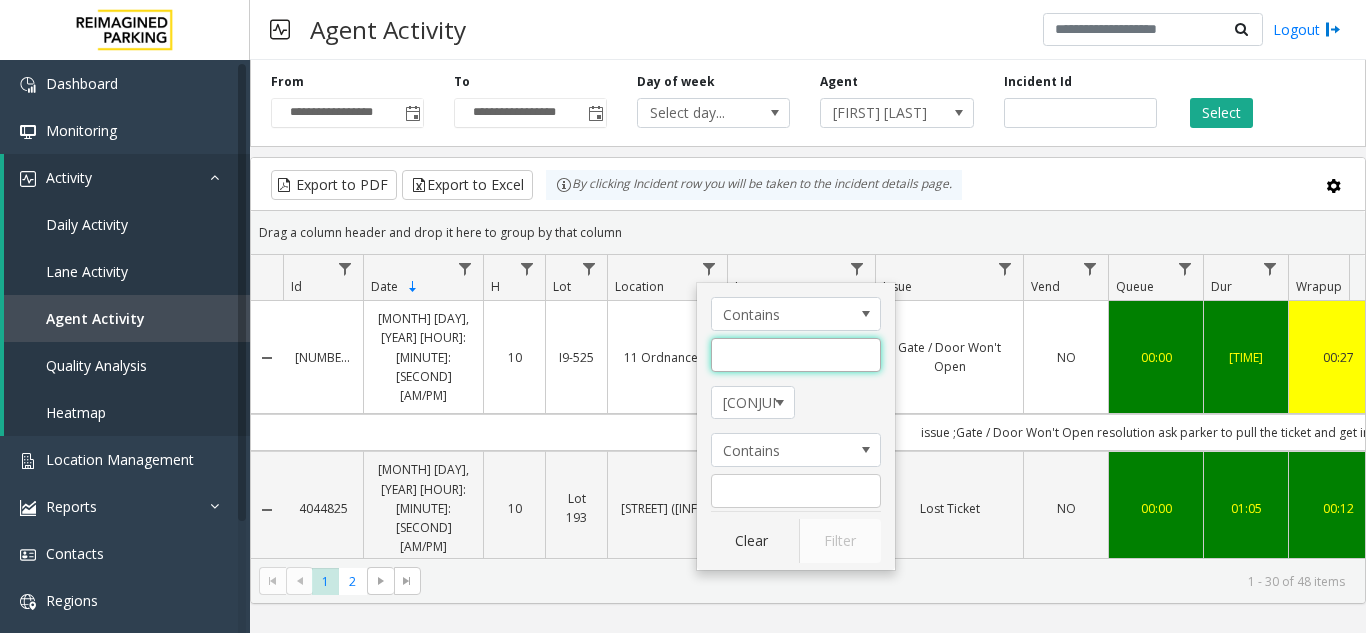 paste on "**********" 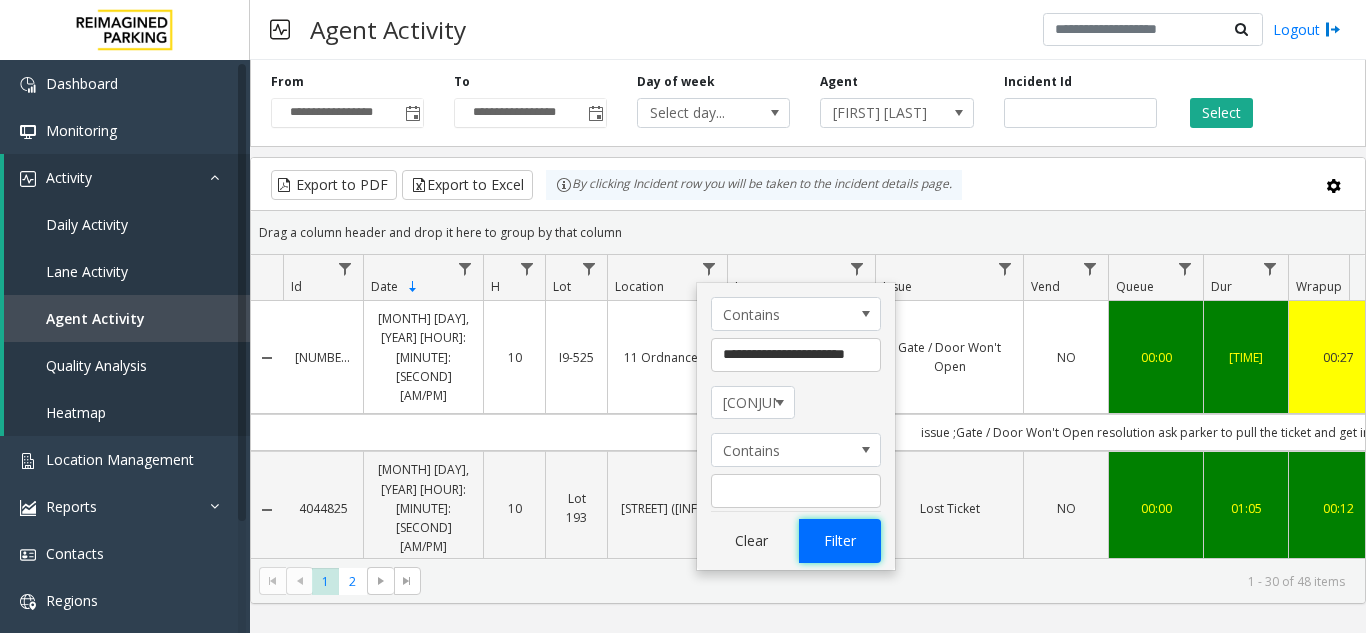 click on "Filter" 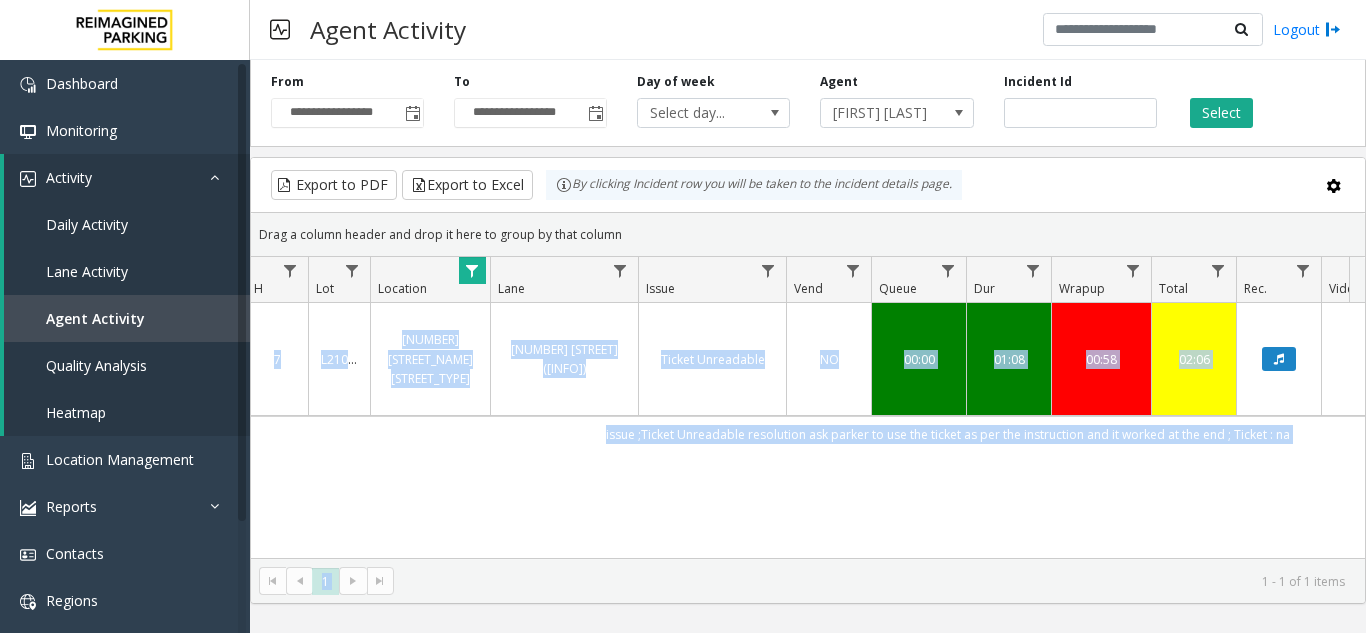 drag, startPoint x: 972, startPoint y: 553, endPoint x: 896, endPoint y: 554, distance: 76.00658 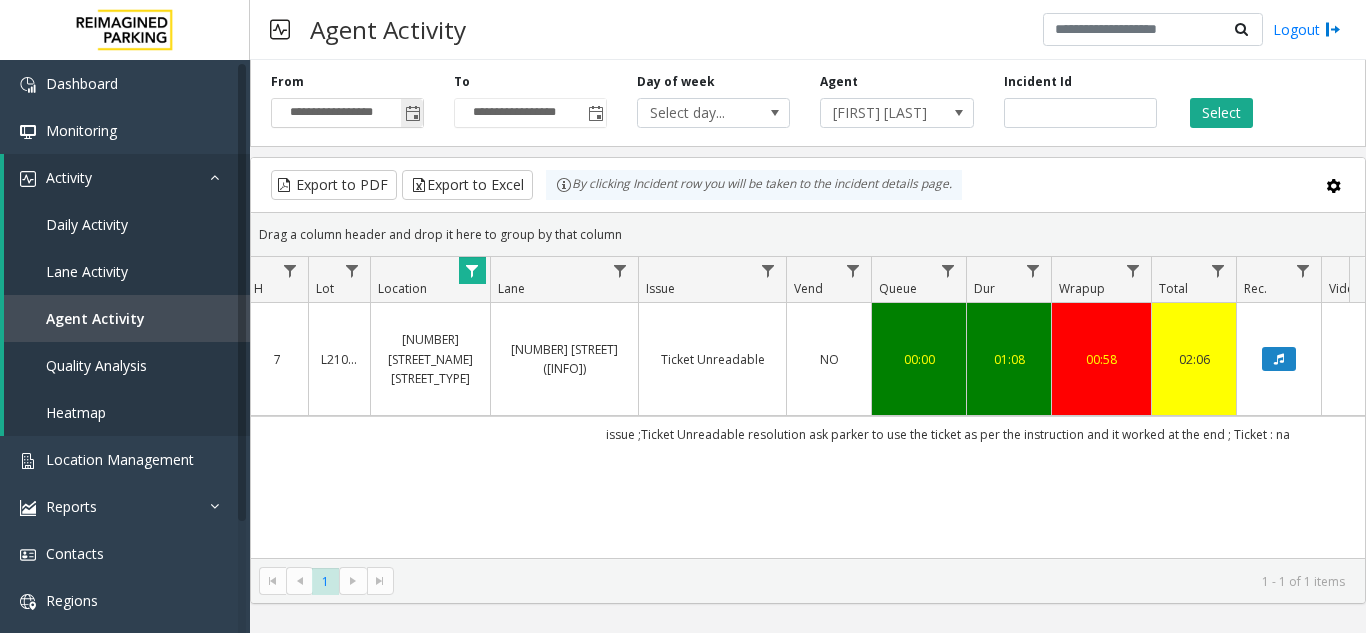 click 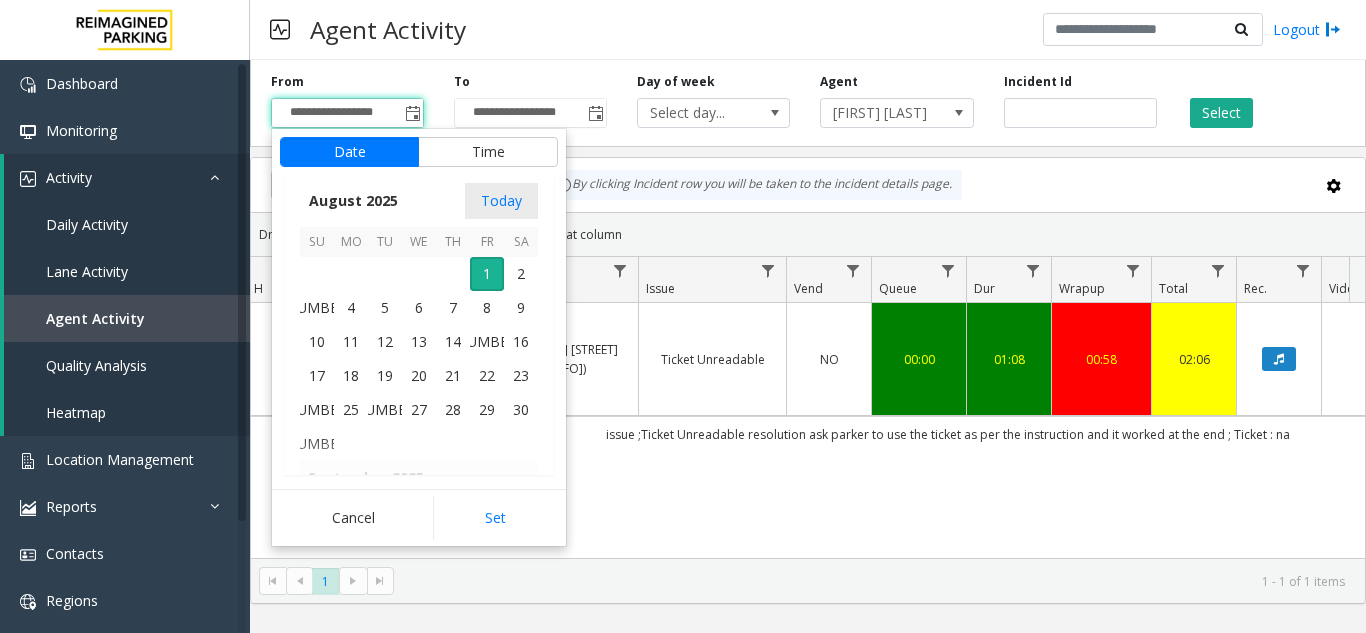 click on "[MONTH] [YEAR]  Today" at bounding box center (419, 201) 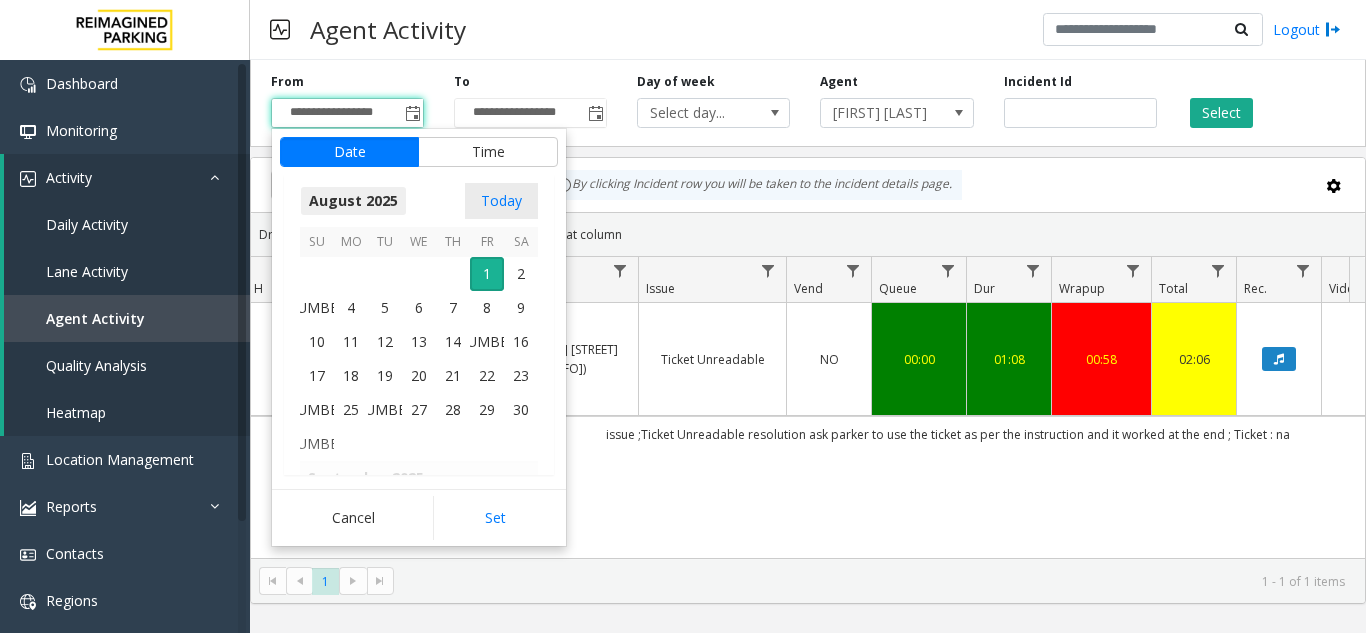 click on "August 2025" at bounding box center (353, 201) 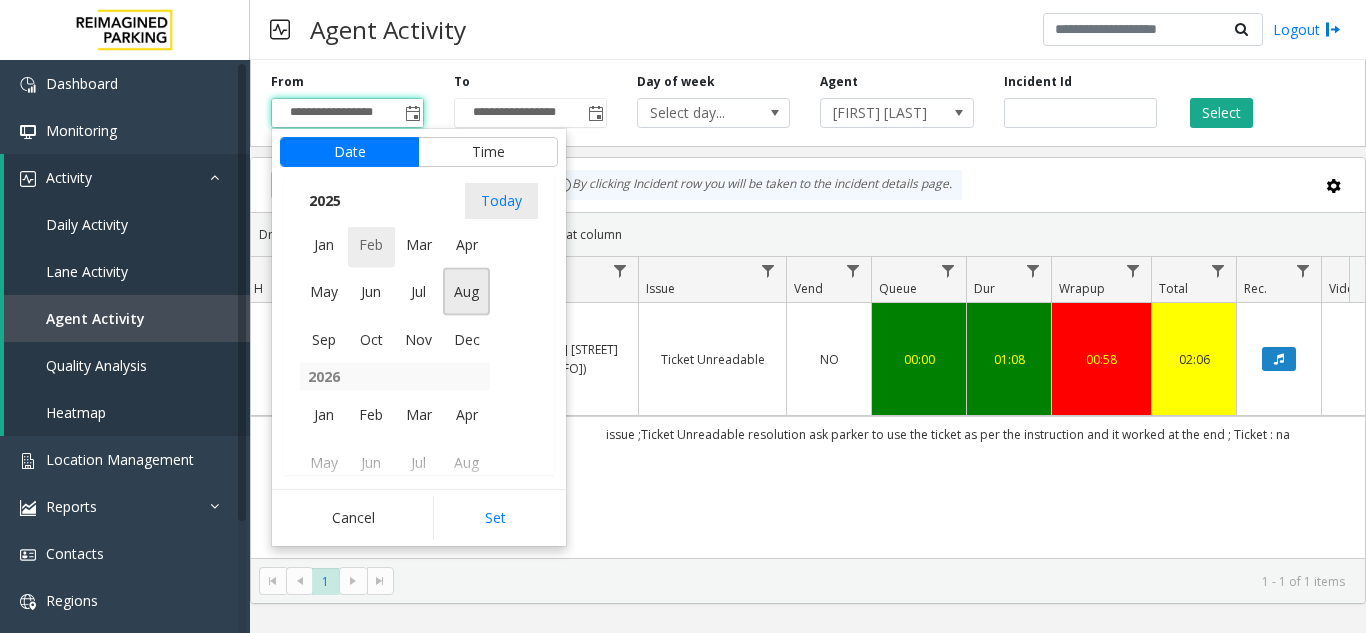 click on "Feb" at bounding box center [372, 244] 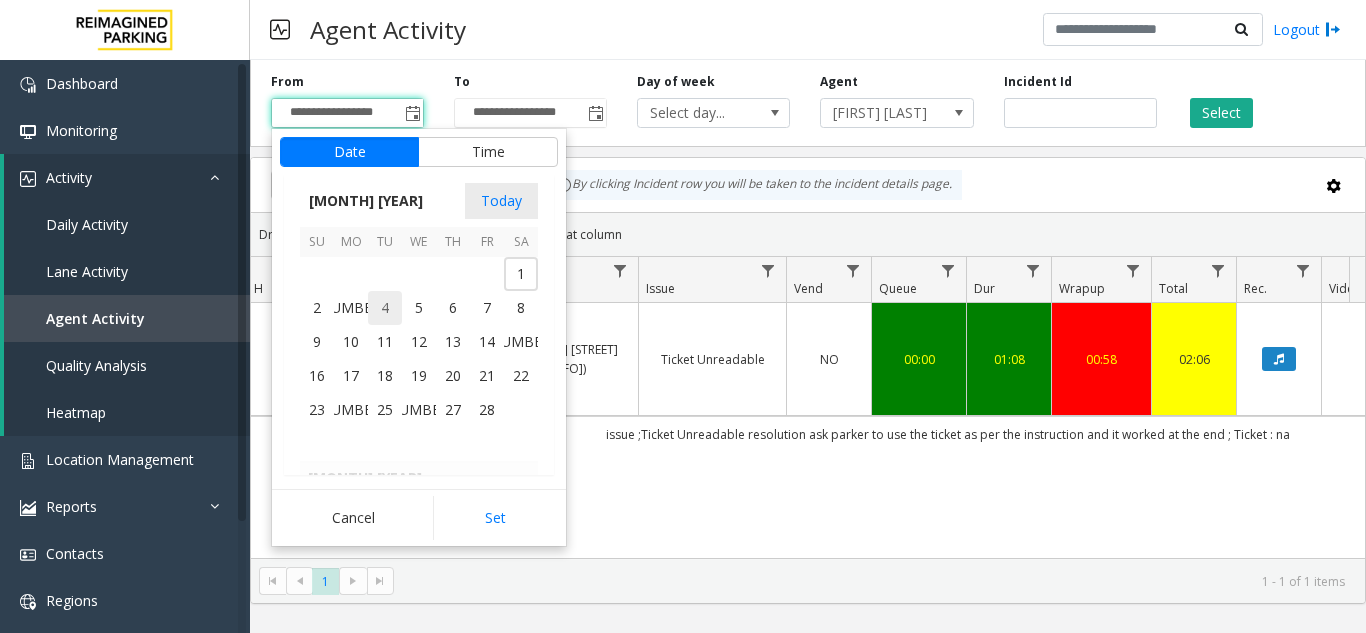 click on "4" at bounding box center [385, 308] 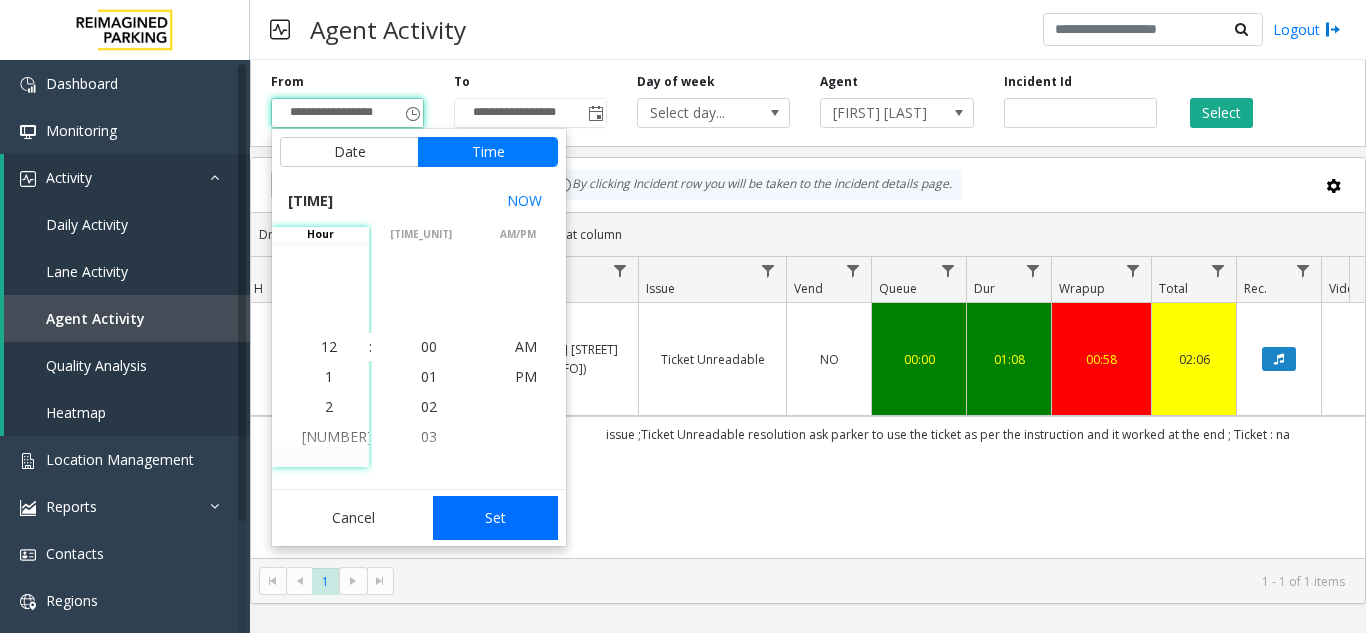 click on "Set" 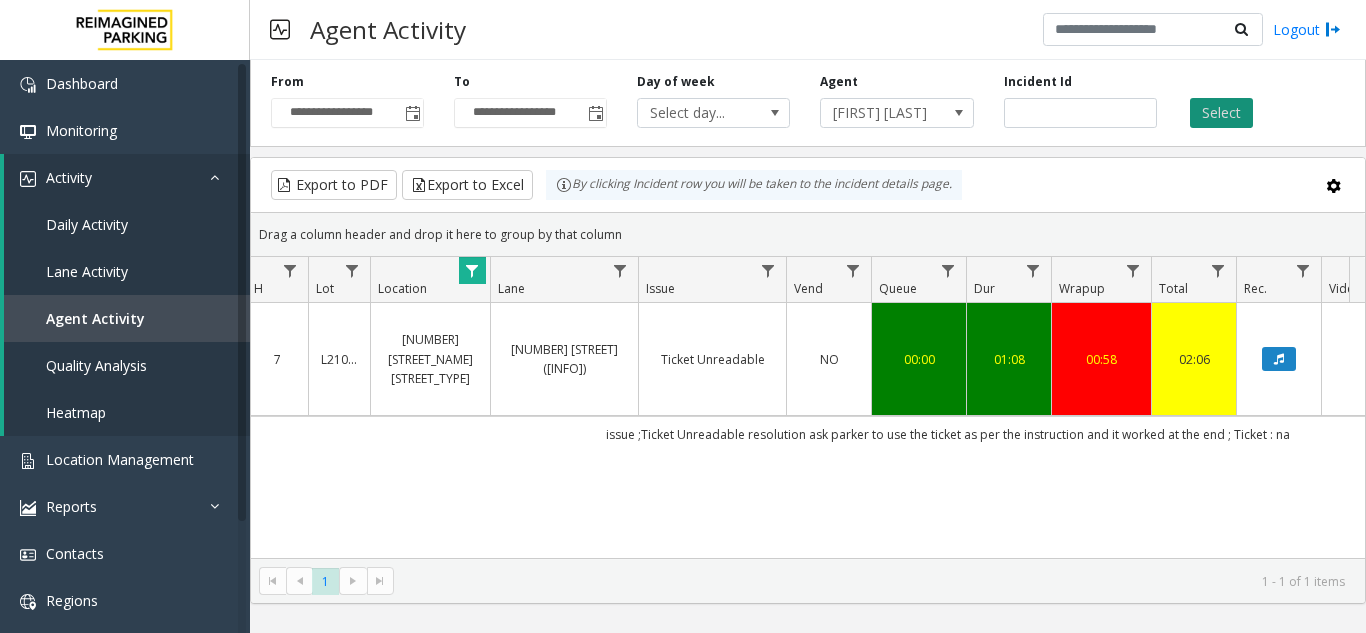 click on "Select" 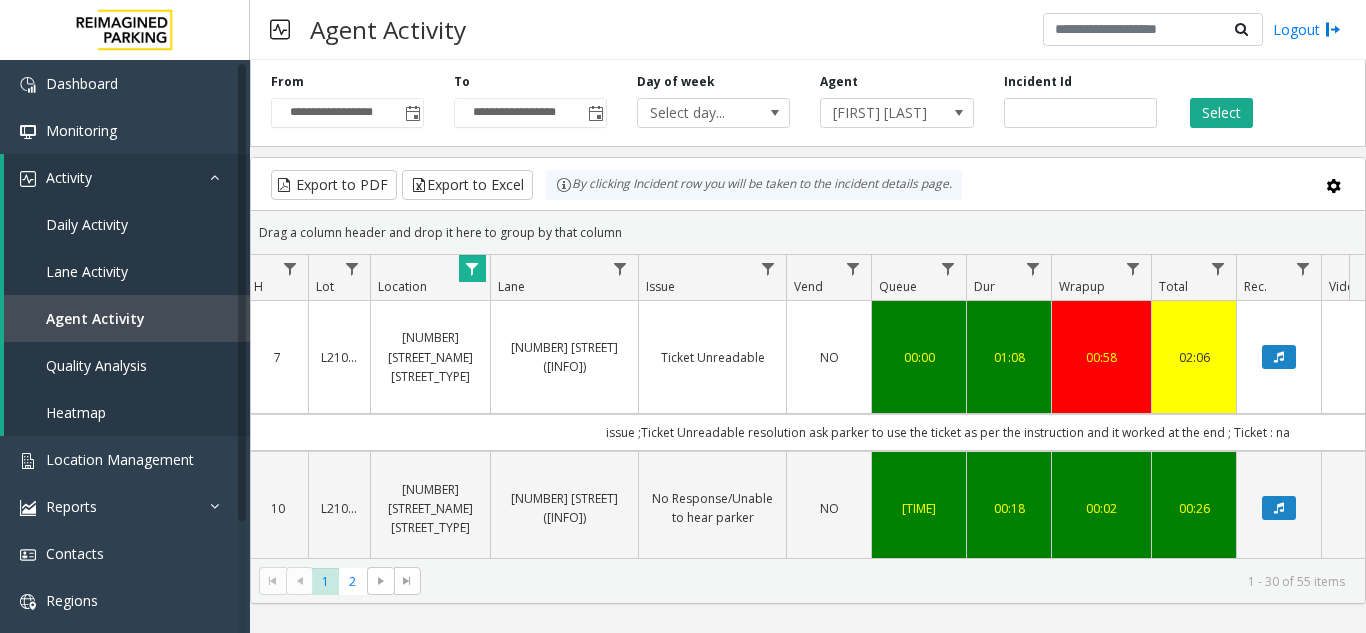 click 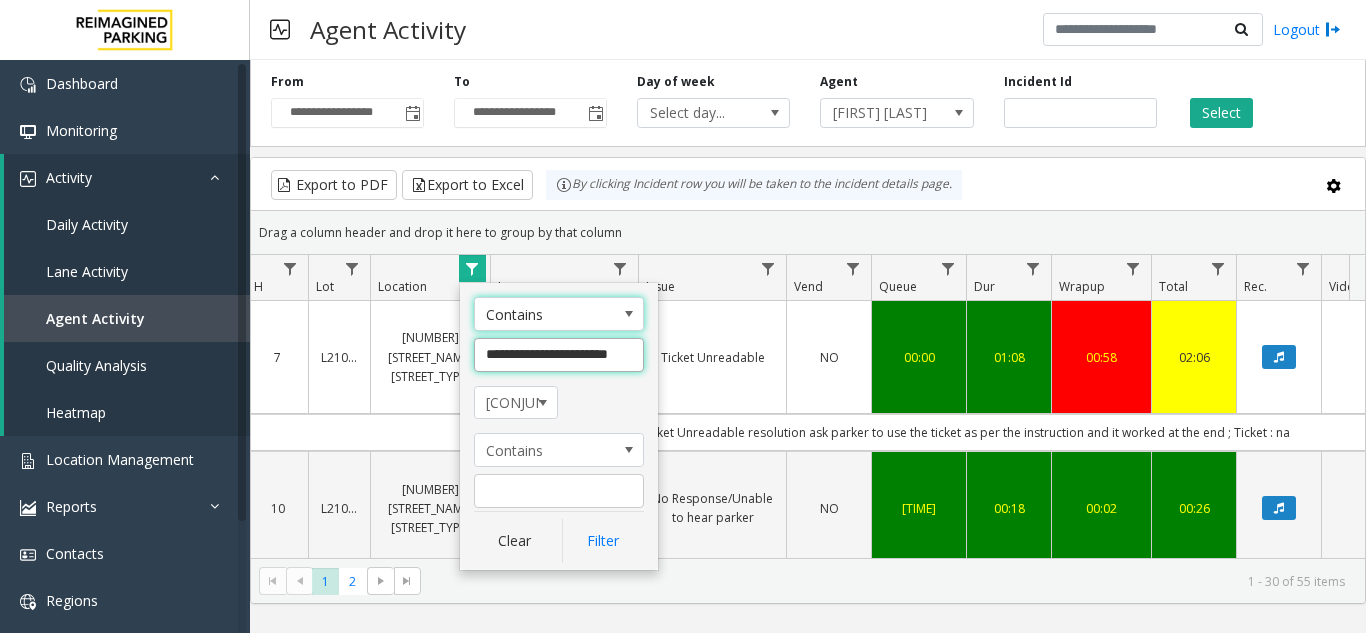click on "**********" 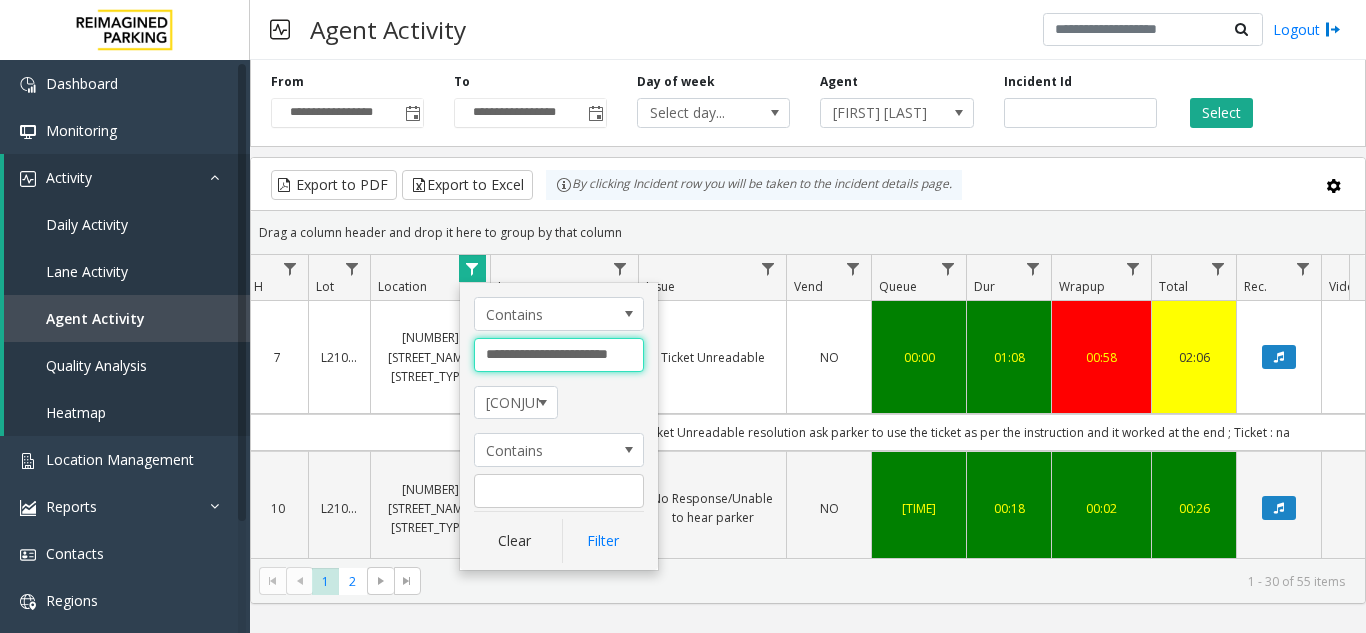 scroll, scrollTop: 0, scrollLeft: 1, axis: horizontal 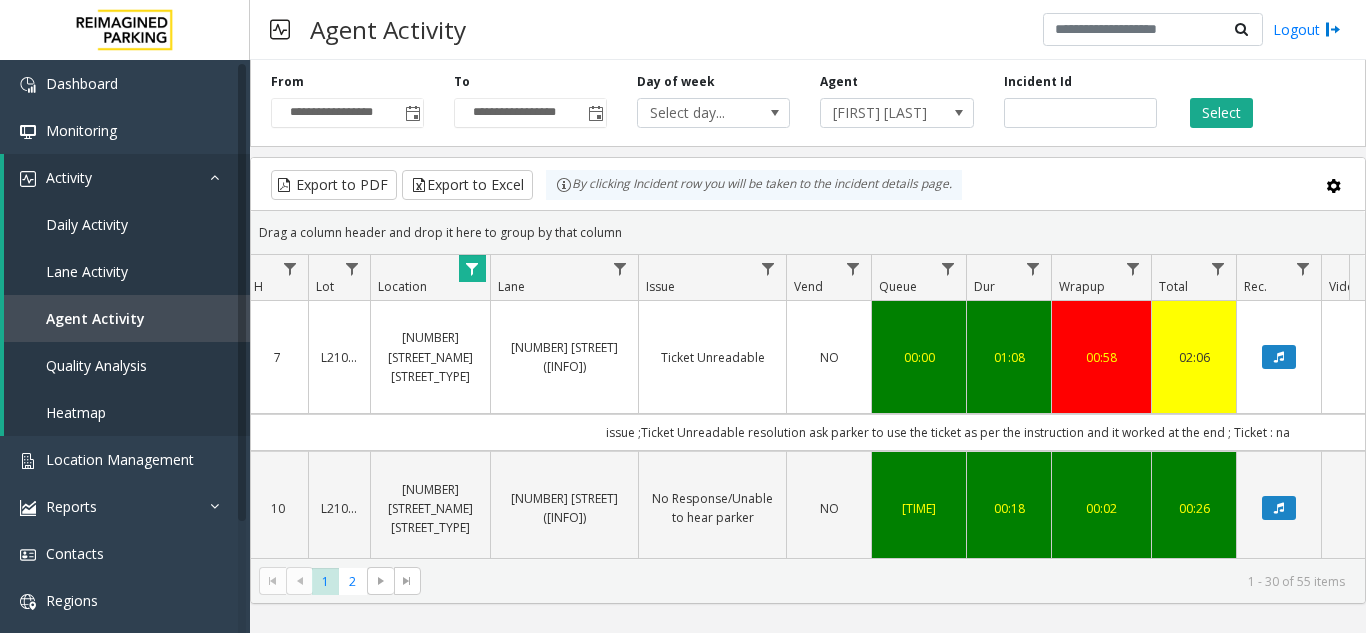 click 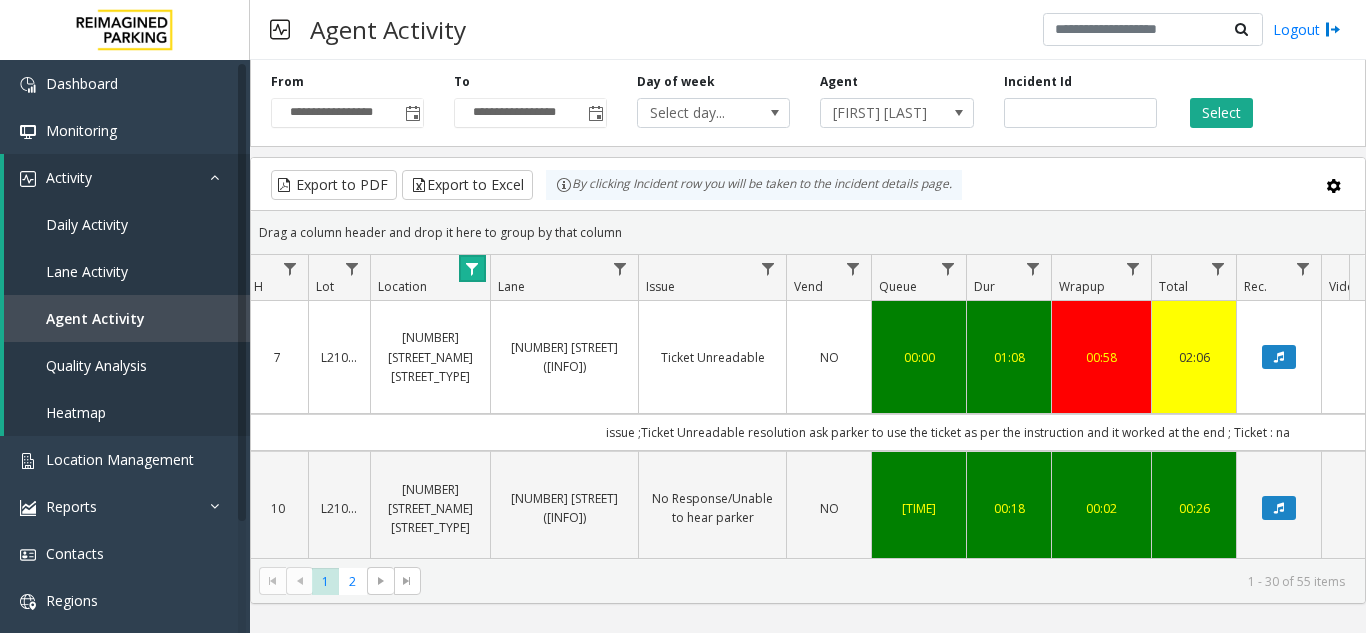 click 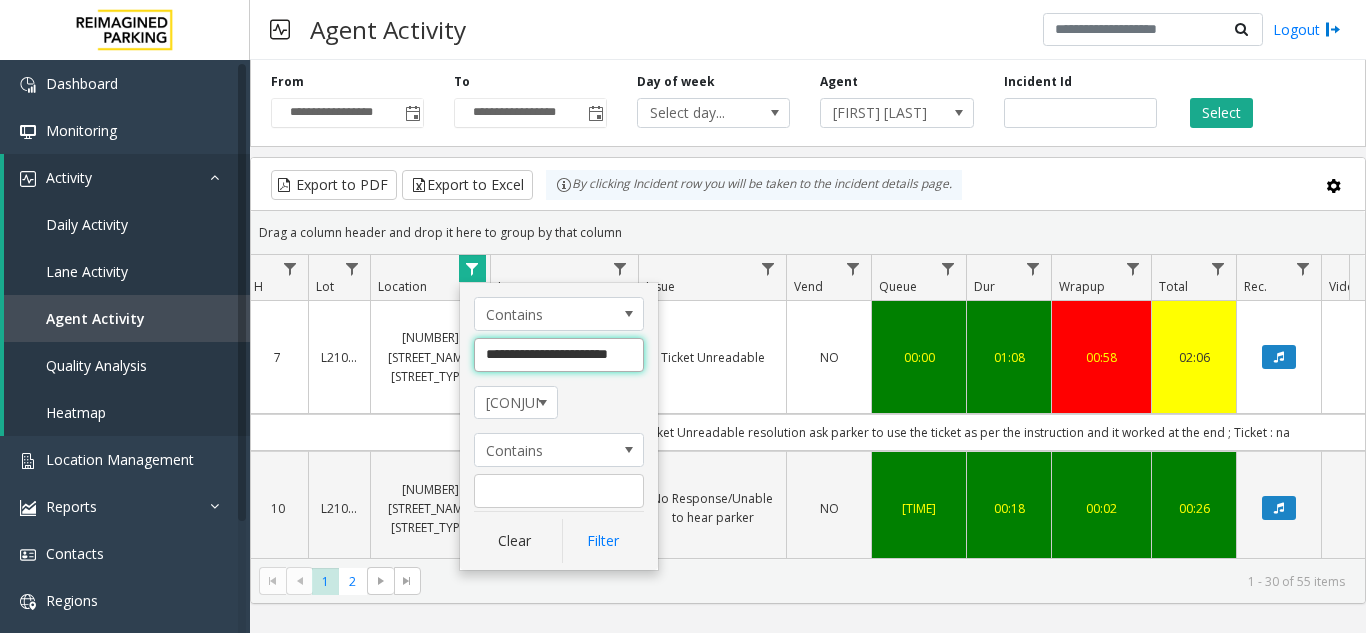 scroll, scrollTop: 0, scrollLeft: 1, axis: horizontal 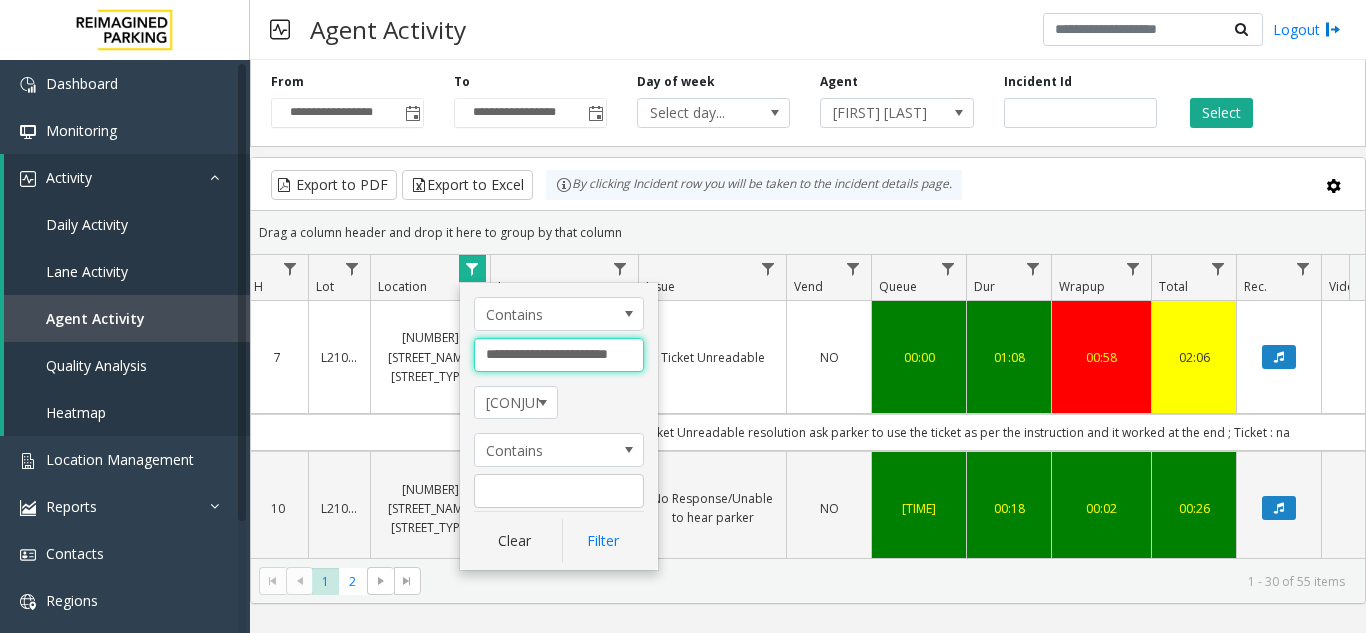 drag, startPoint x: 477, startPoint y: 351, endPoint x: 666, endPoint y: 363, distance: 189.38057 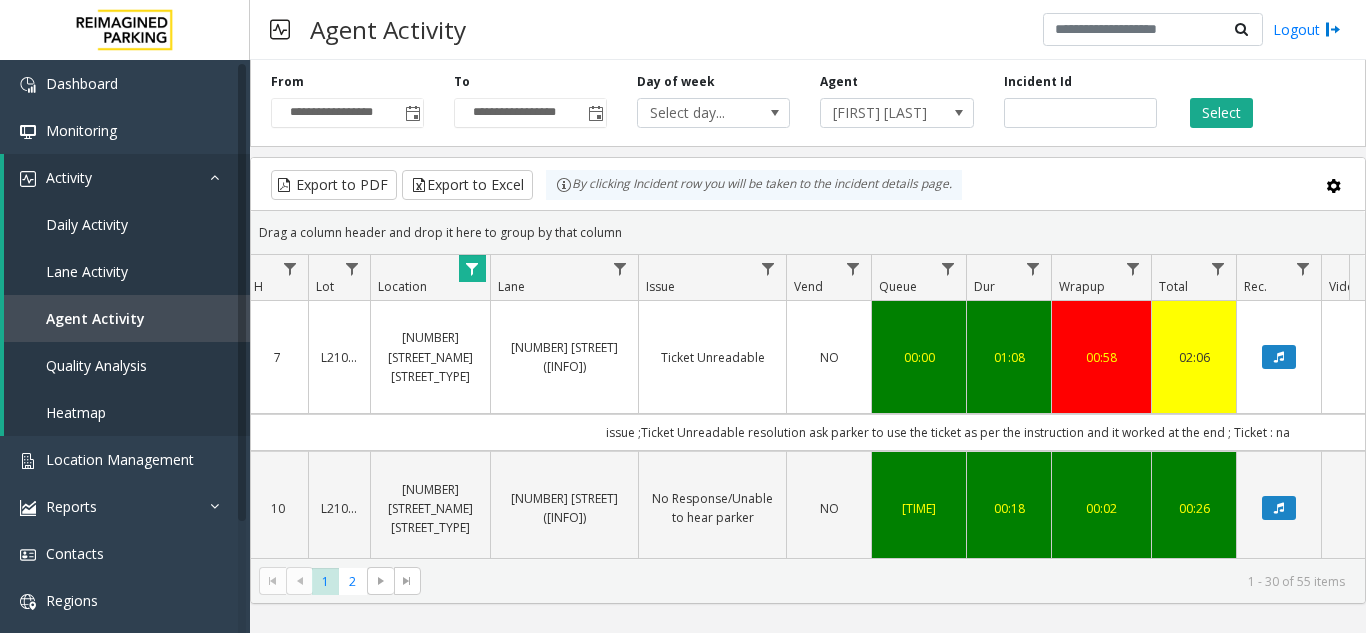 click 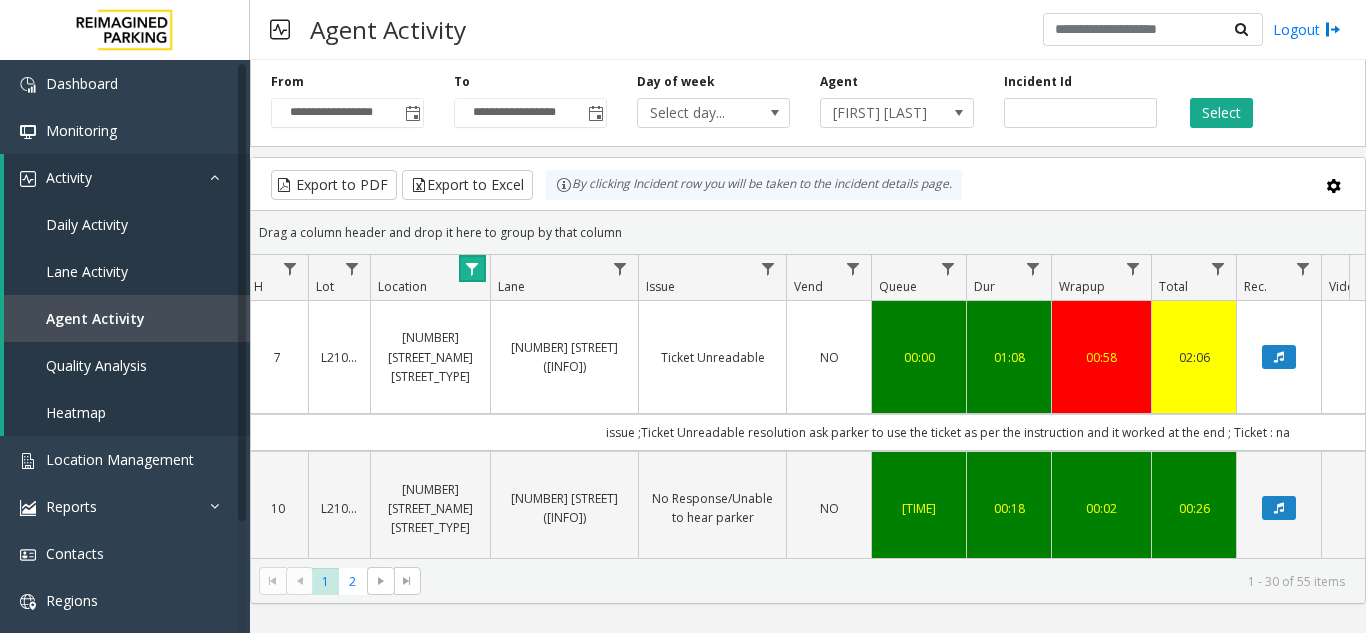 click 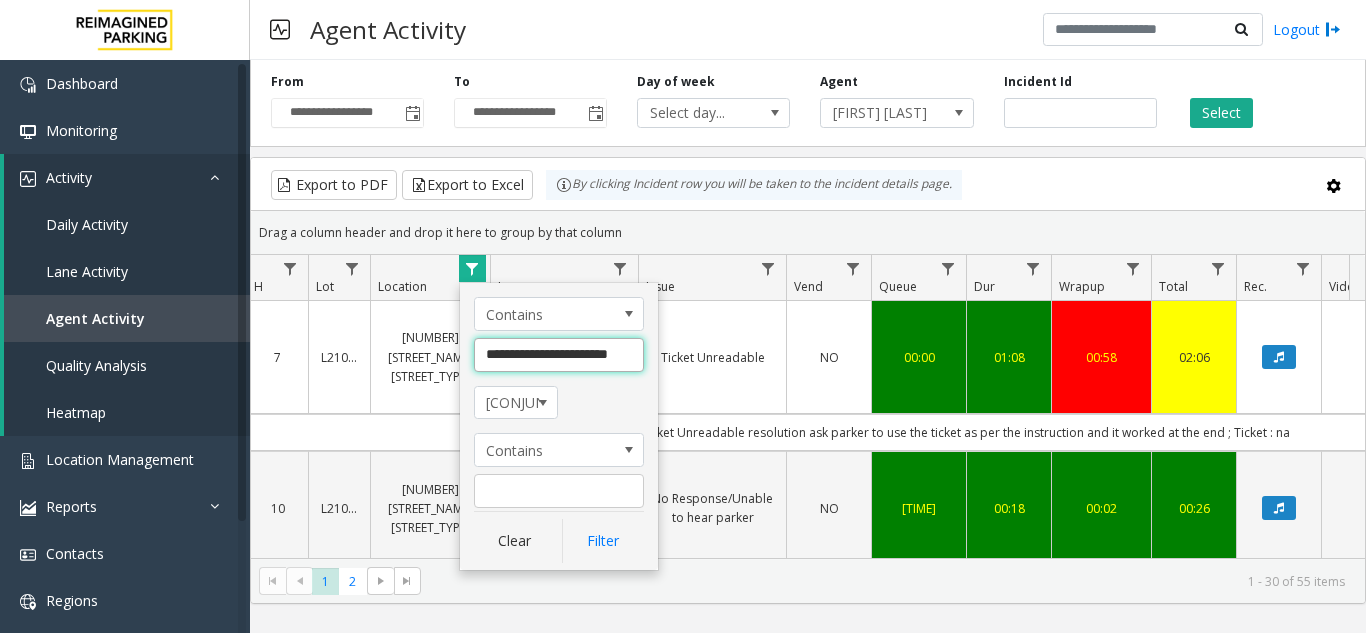 drag, startPoint x: 480, startPoint y: 355, endPoint x: 528, endPoint y: 367, distance: 49.47727 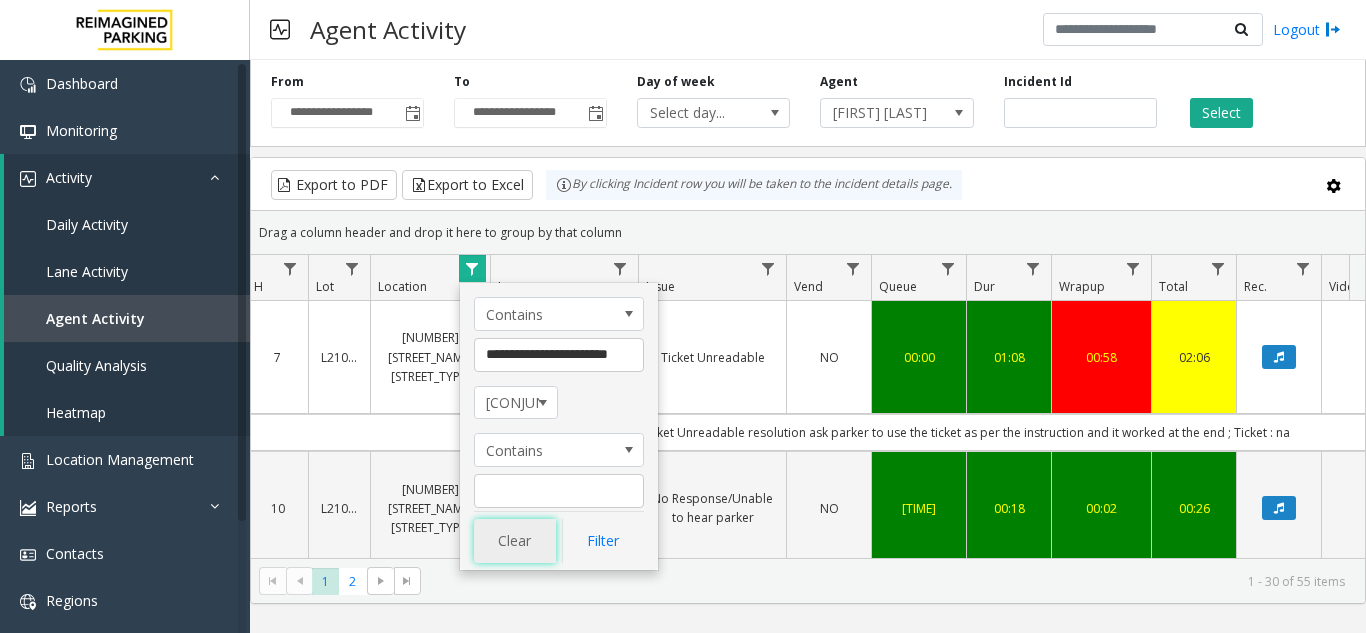 click on "Clear" 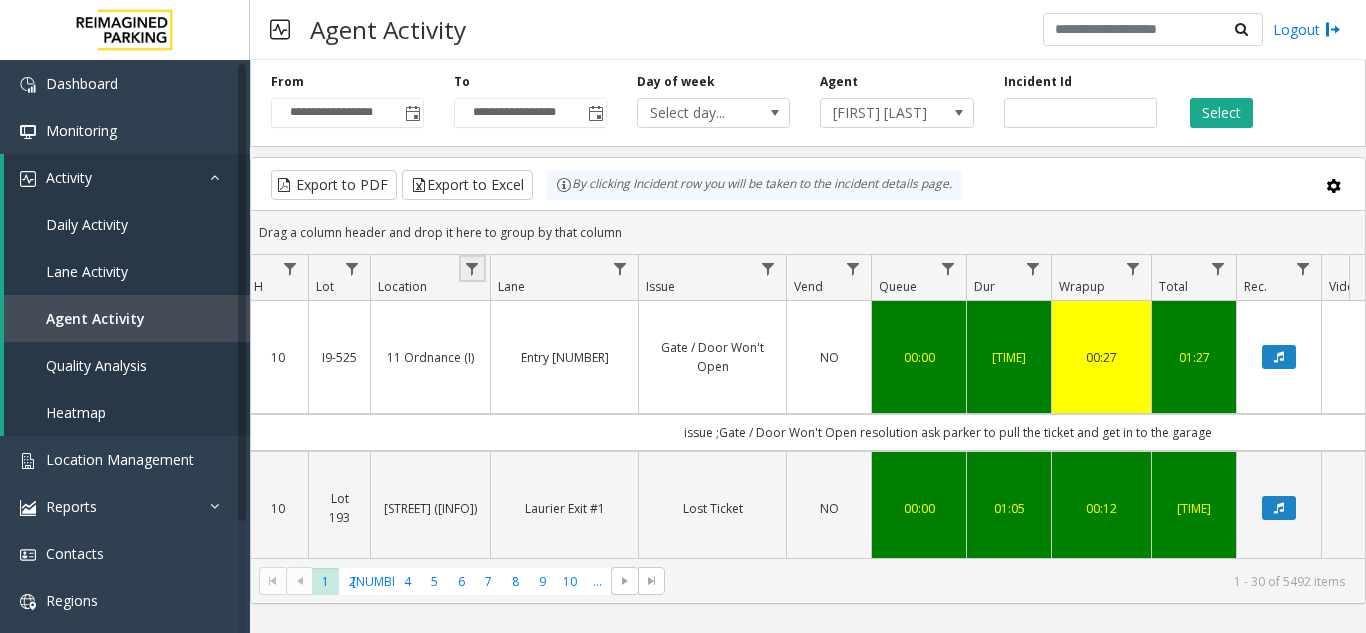 click 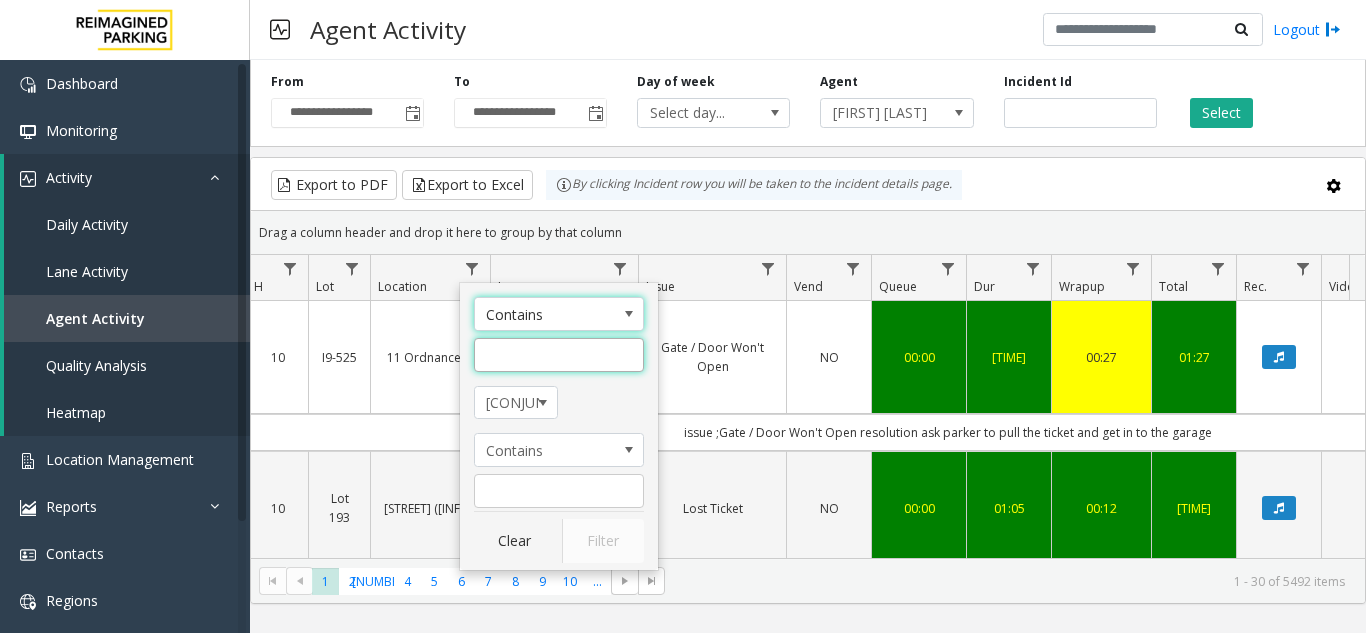click 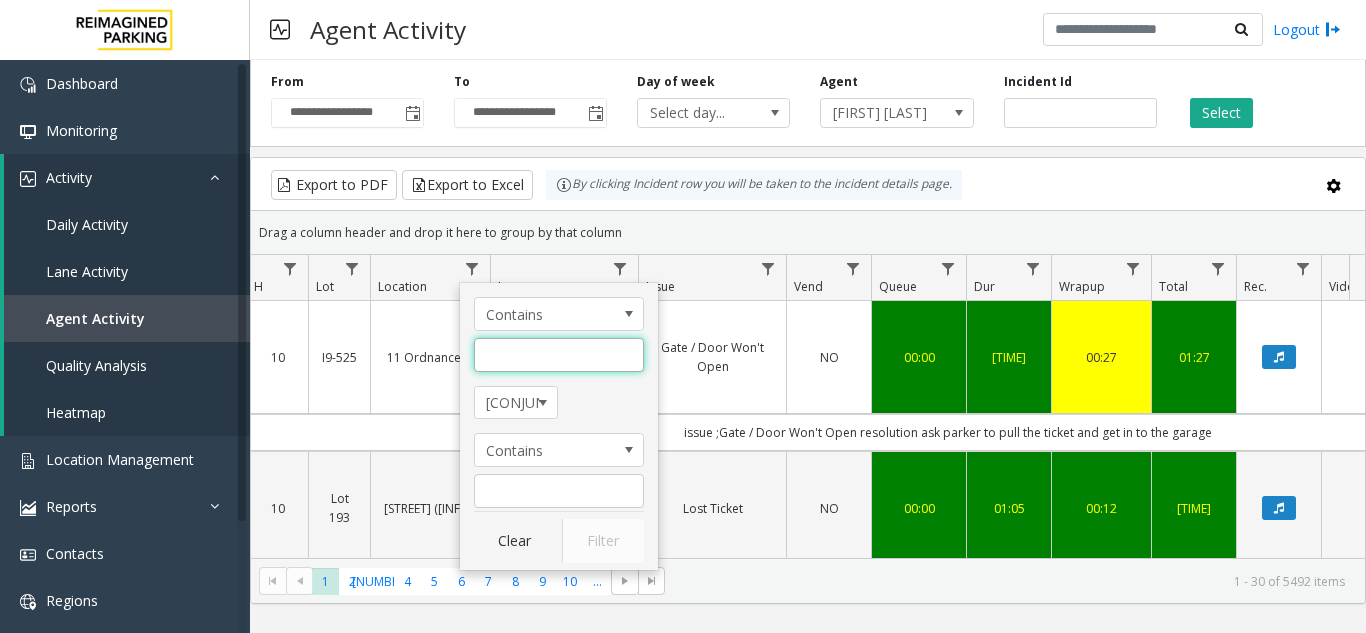 paste on "**********" 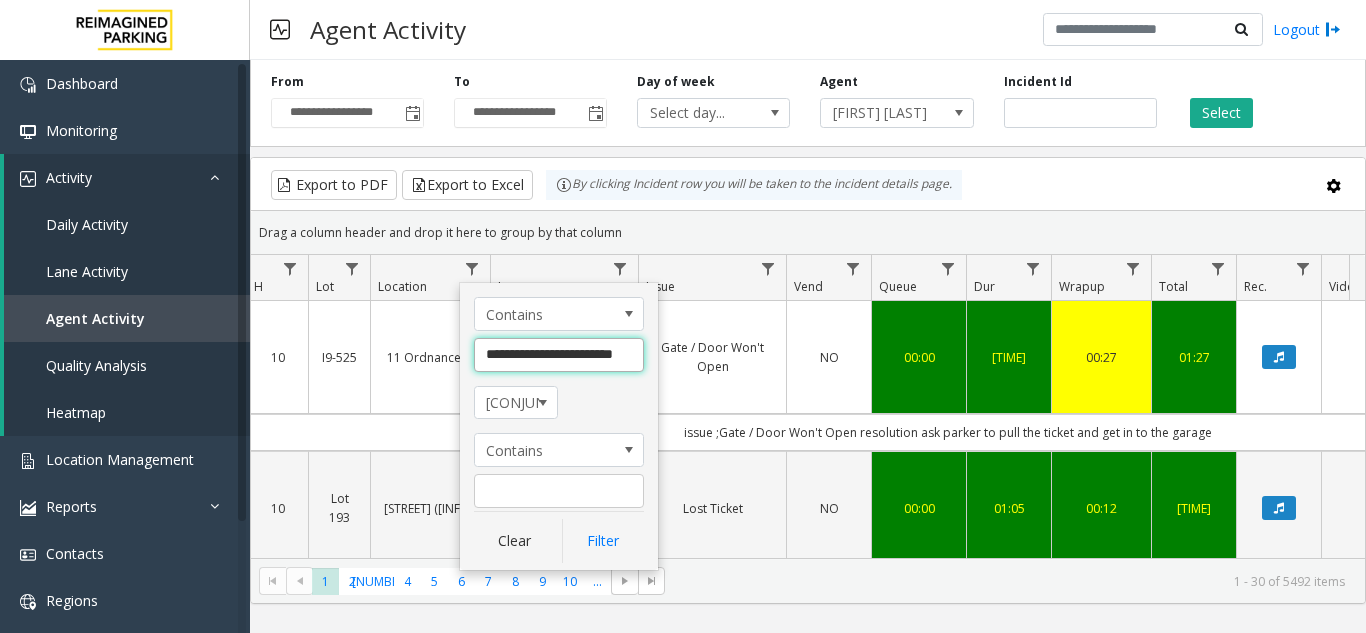 scroll, scrollTop: 0, scrollLeft: 25, axis: horizontal 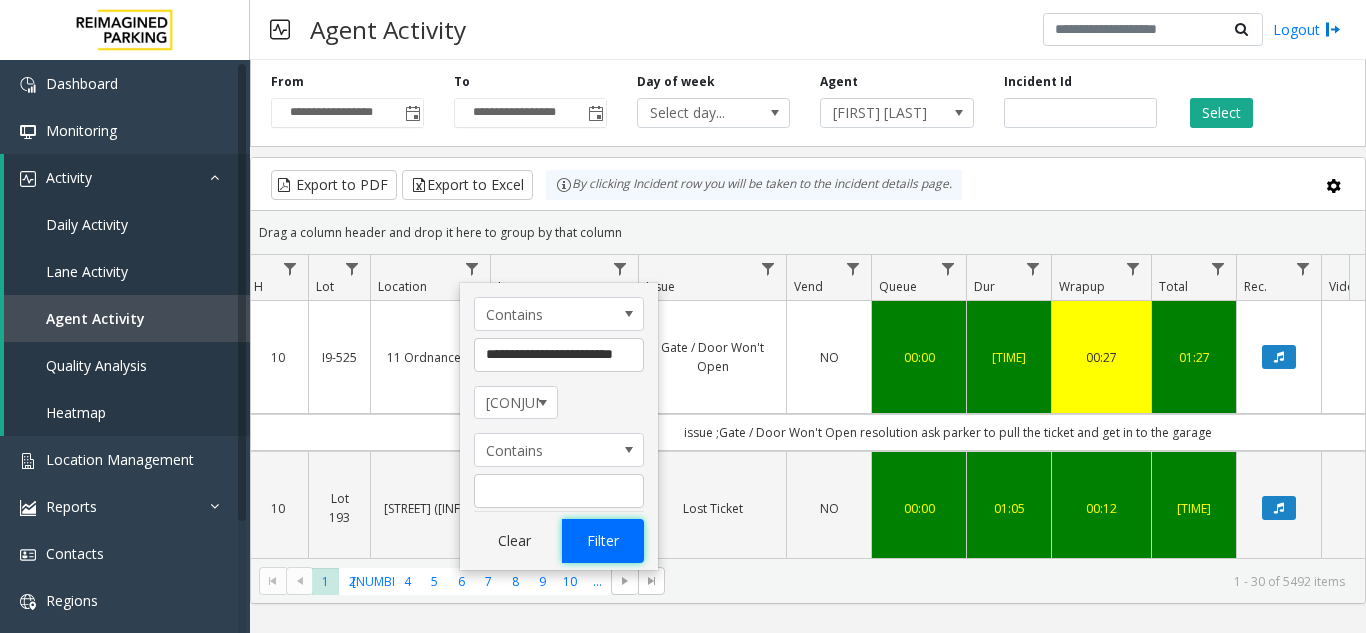 click on "Filter" 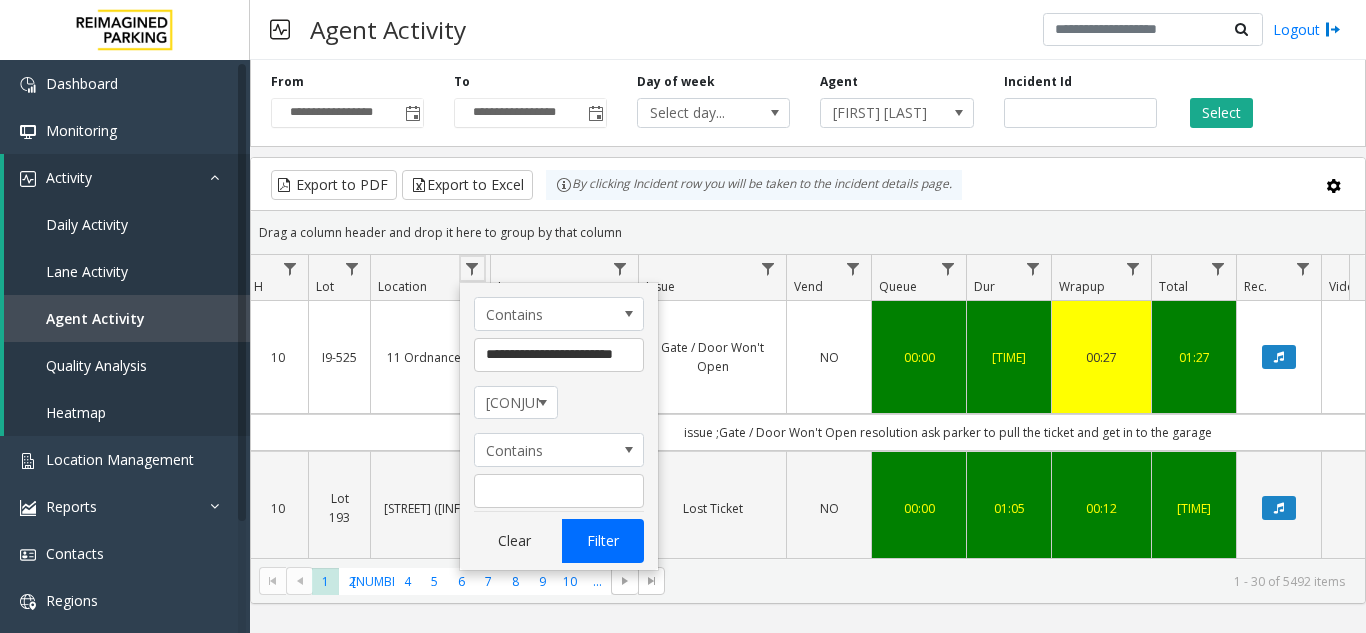 scroll, scrollTop: 0, scrollLeft: 0, axis: both 